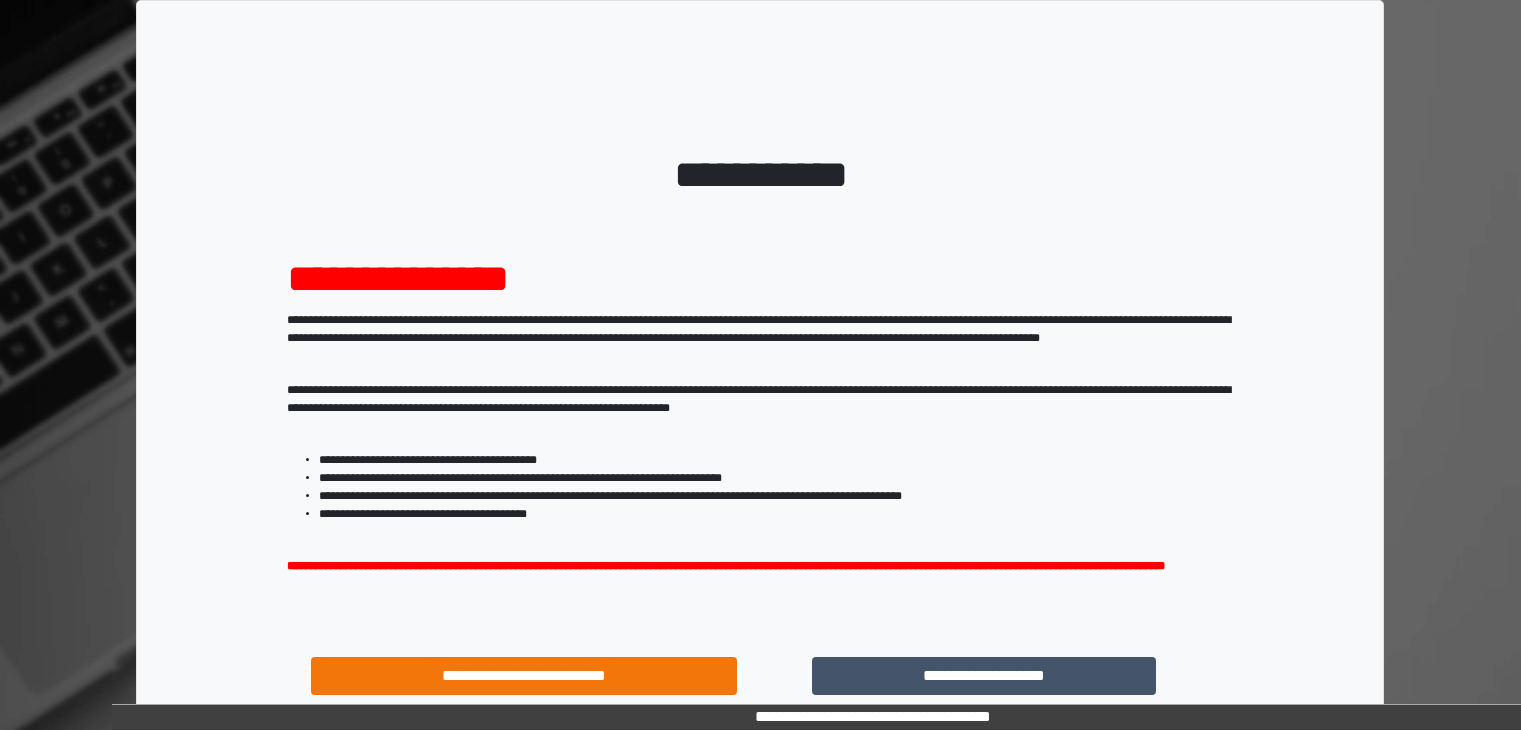 scroll, scrollTop: 0, scrollLeft: 0, axis: both 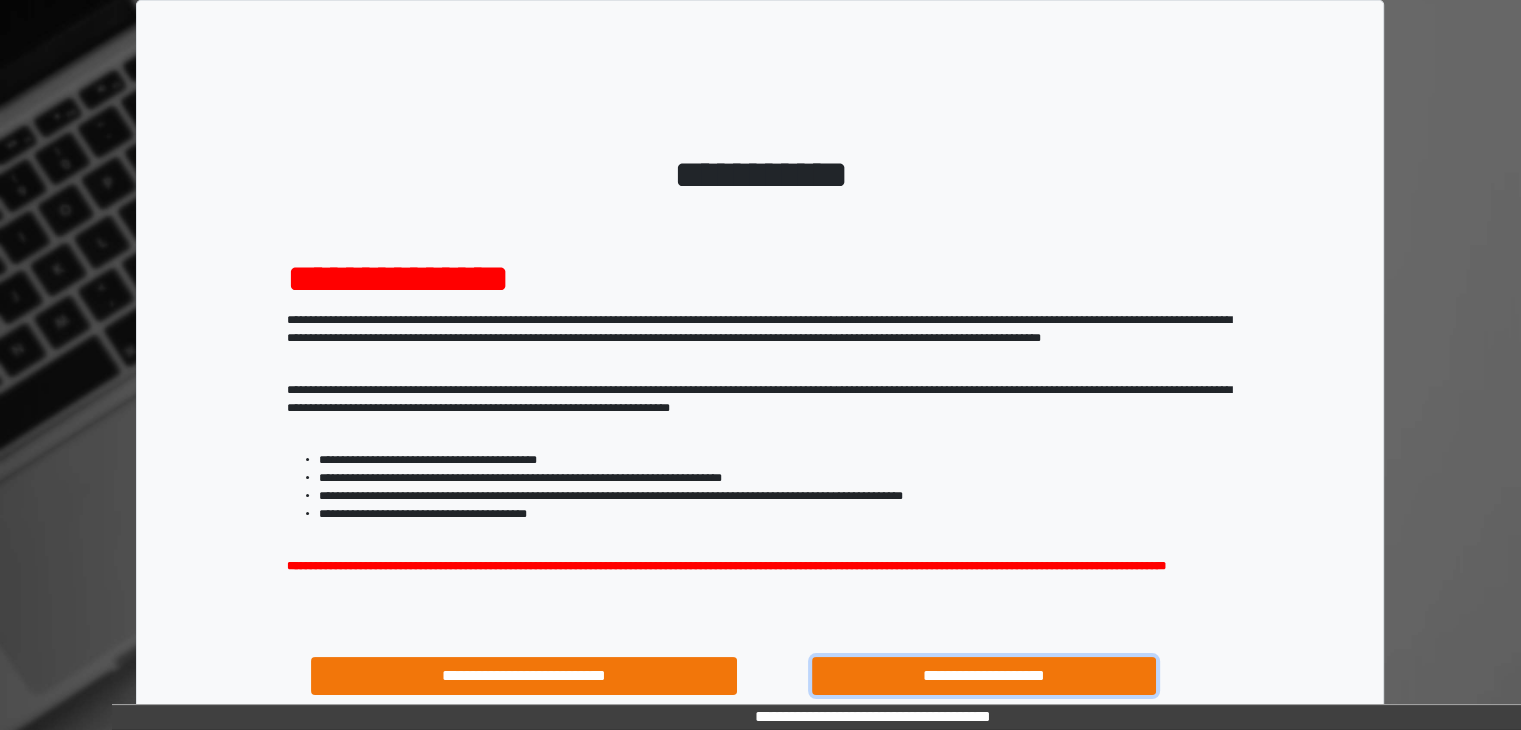 click on "**********" at bounding box center (984, 676) 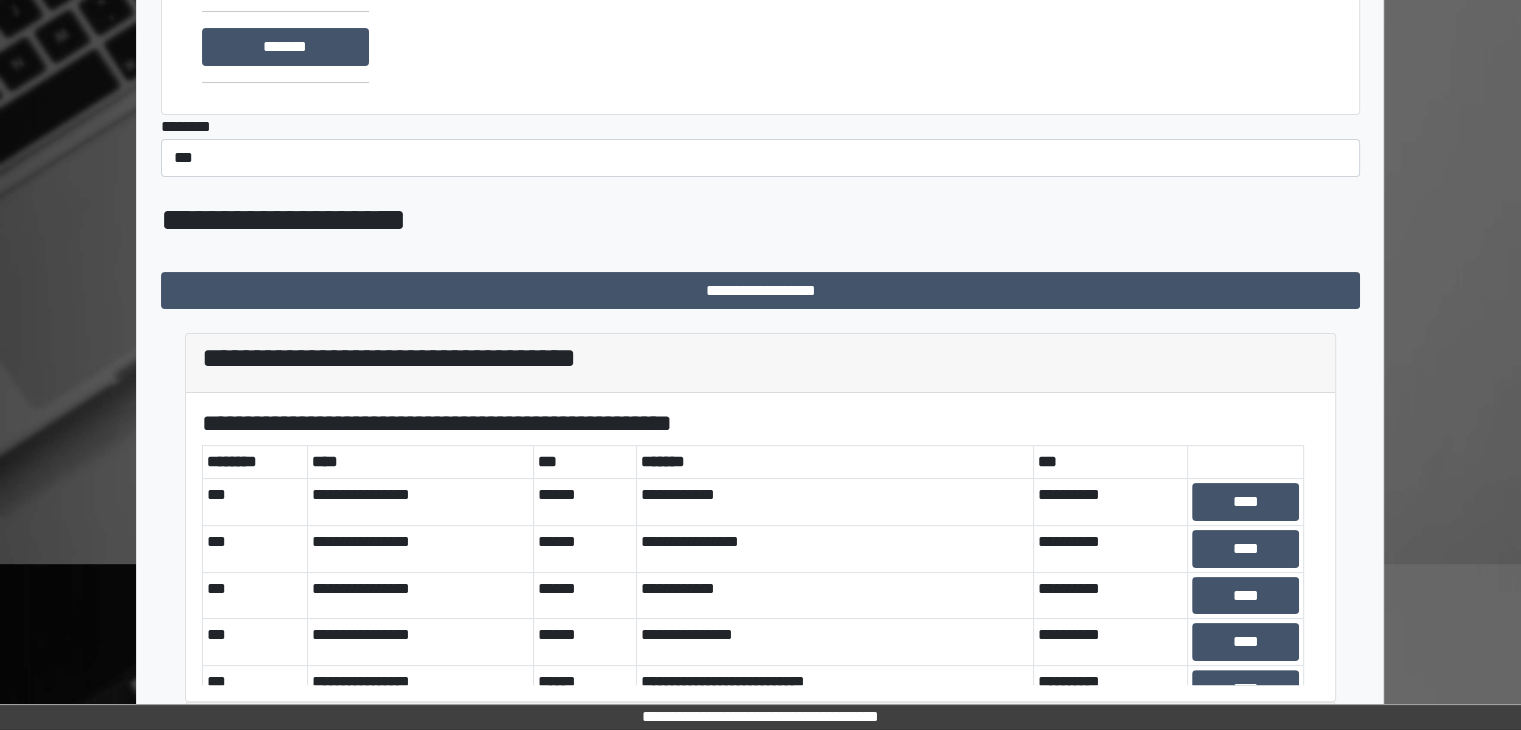 scroll, scrollTop: 0, scrollLeft: 0, axis: both 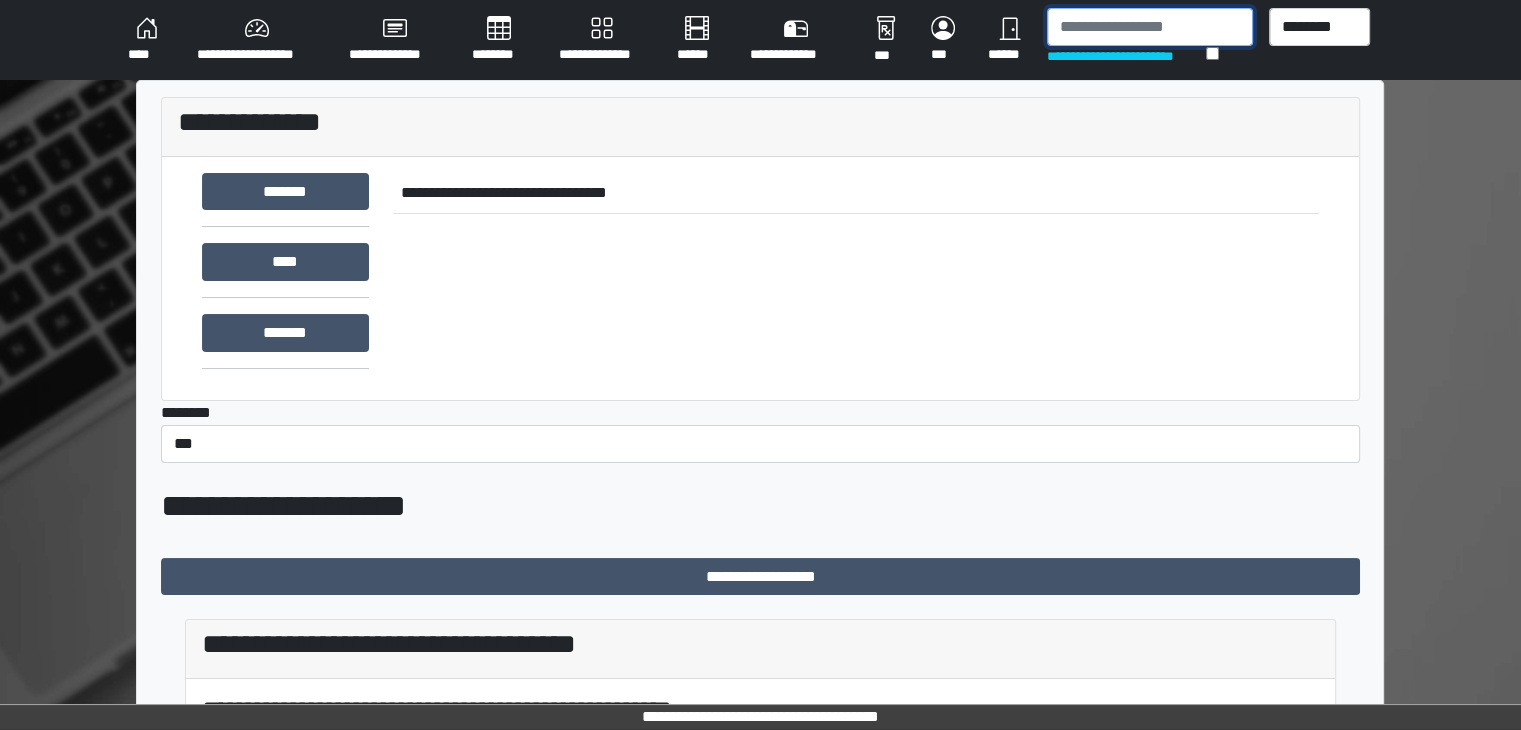 click at bounding box center [1150, 27] 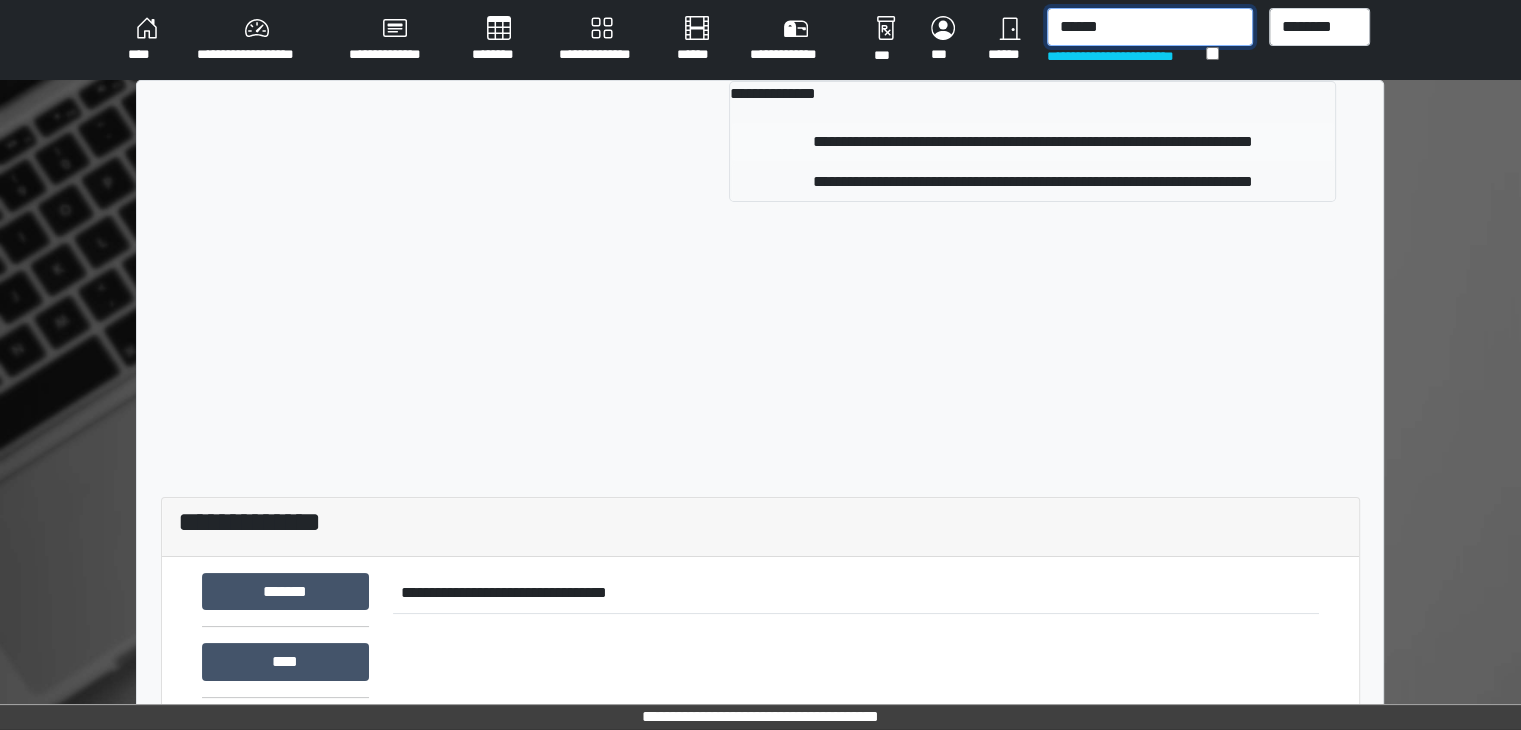 type on "******" 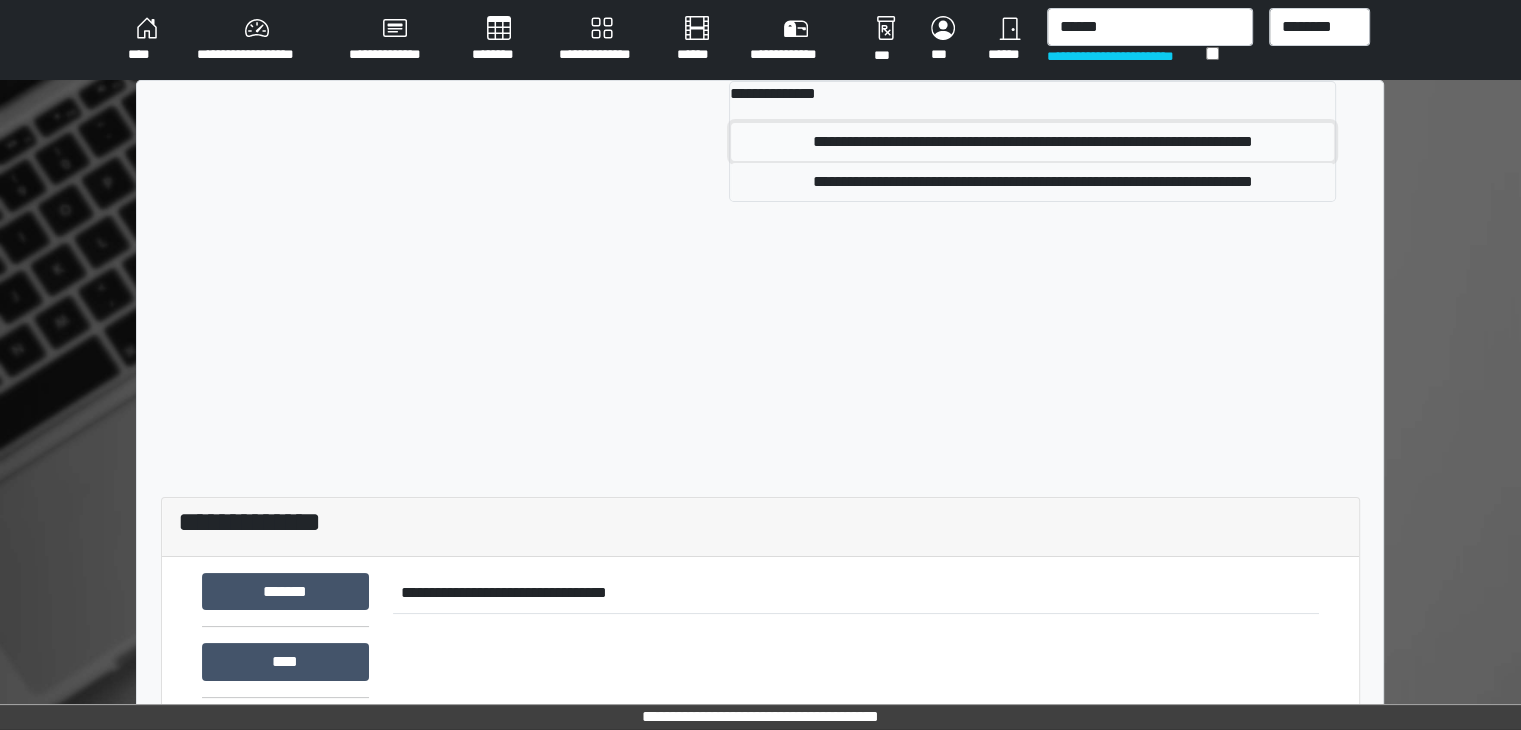 click on "**********" at bounding box center (1032, 142) 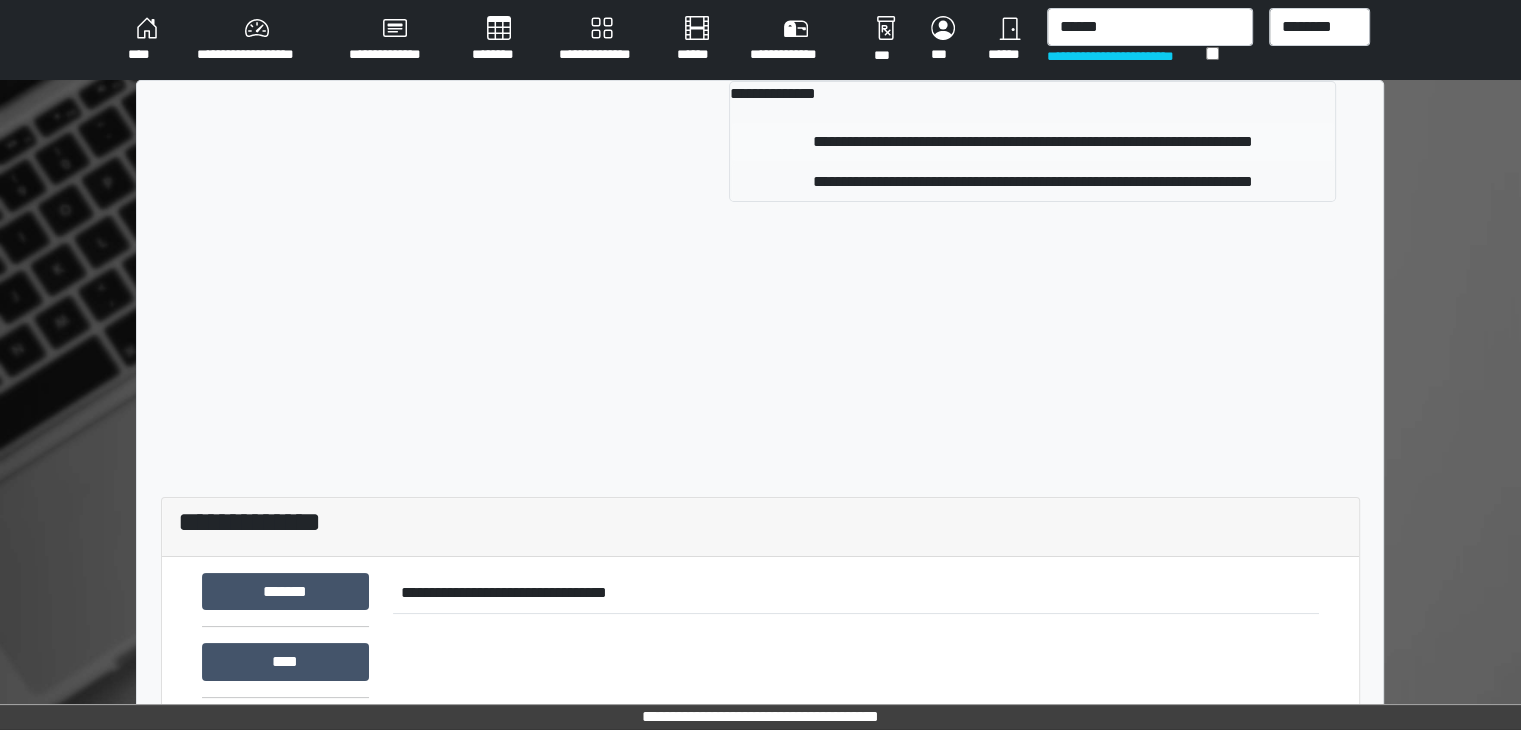 type 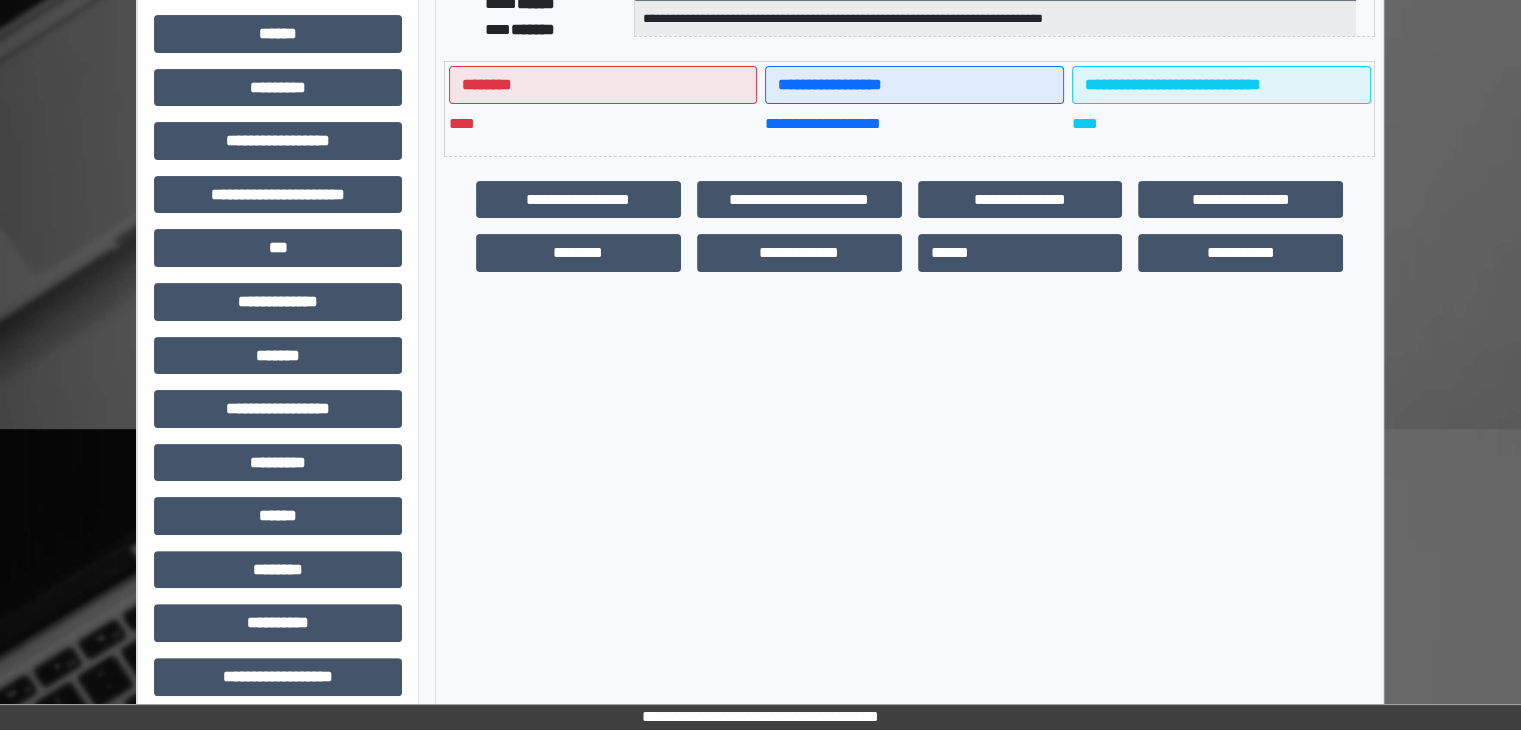 scroll, scrollTop: 428, scrollLeft: 0, axis: vertical 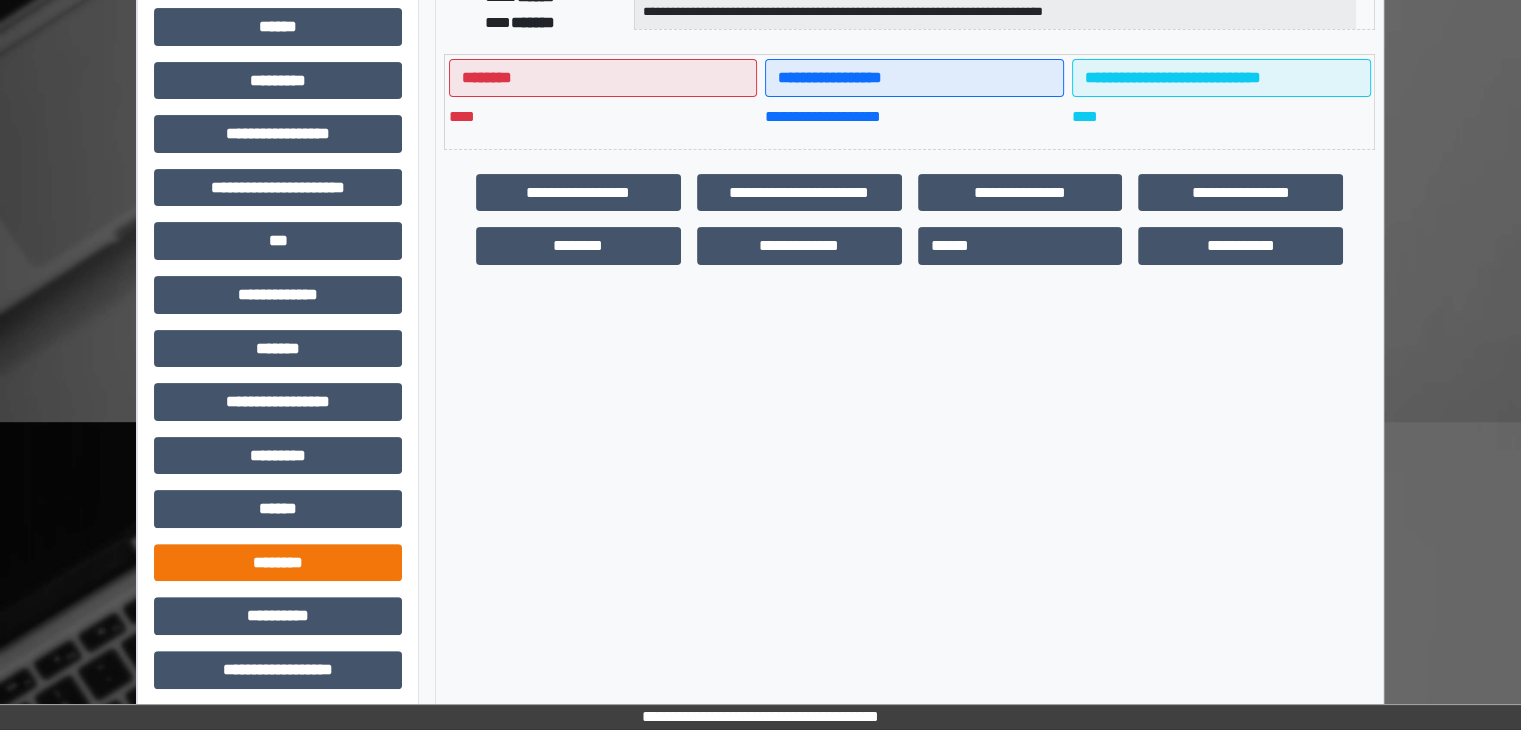 click on "********" at bounding box center (278, 563) 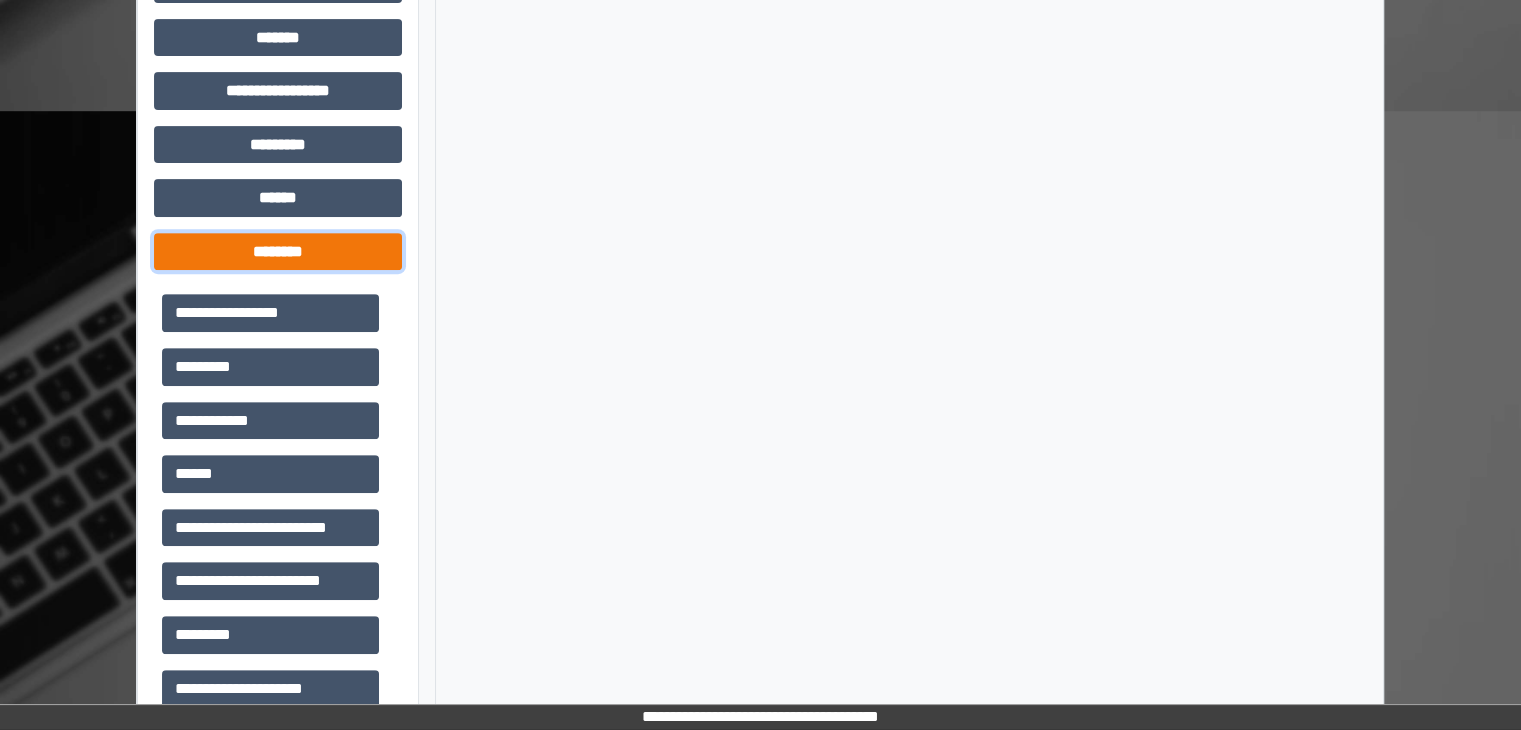 scroll, scrollTop: 738, scrollLeft: 0, axis: vertical 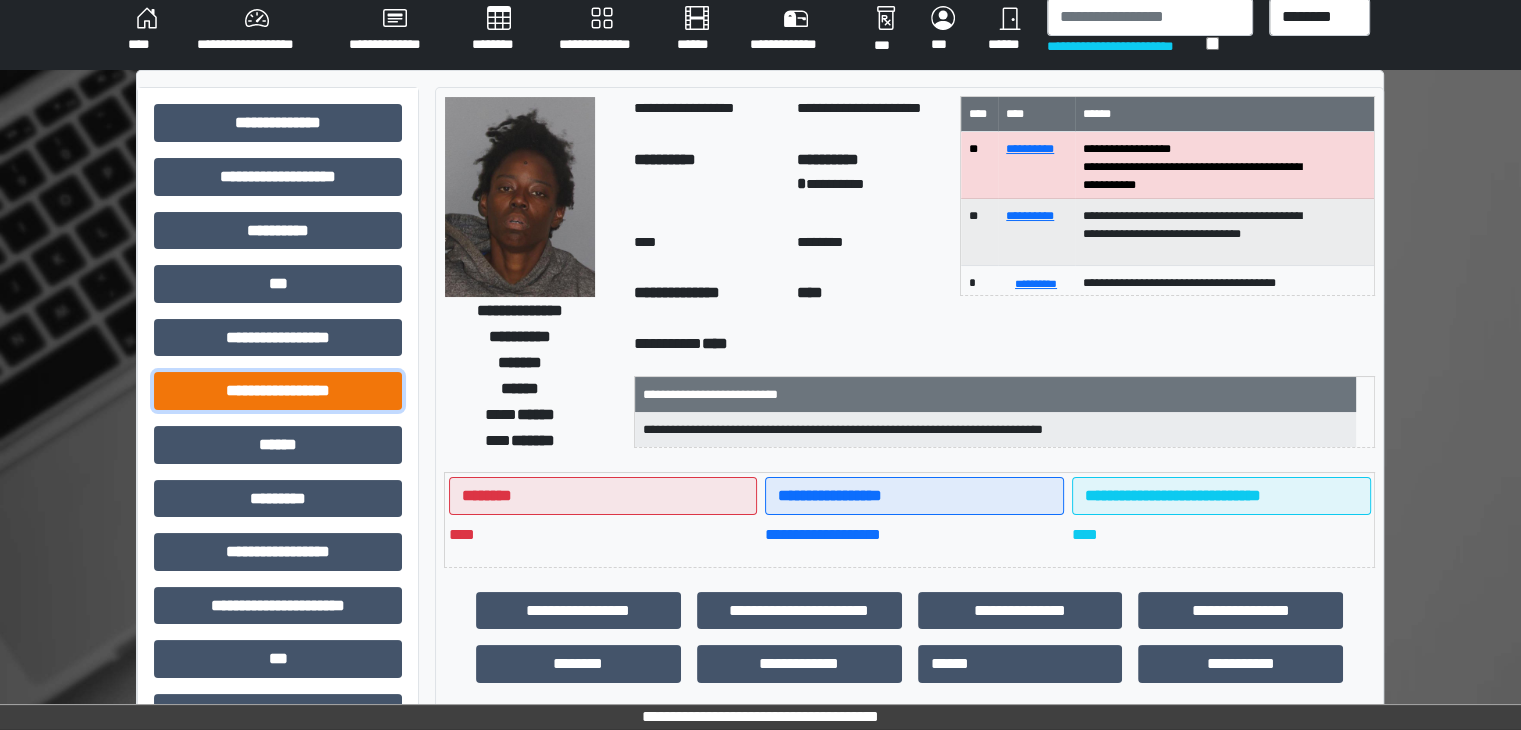 click on "**********" at bounding box center (278, 391) 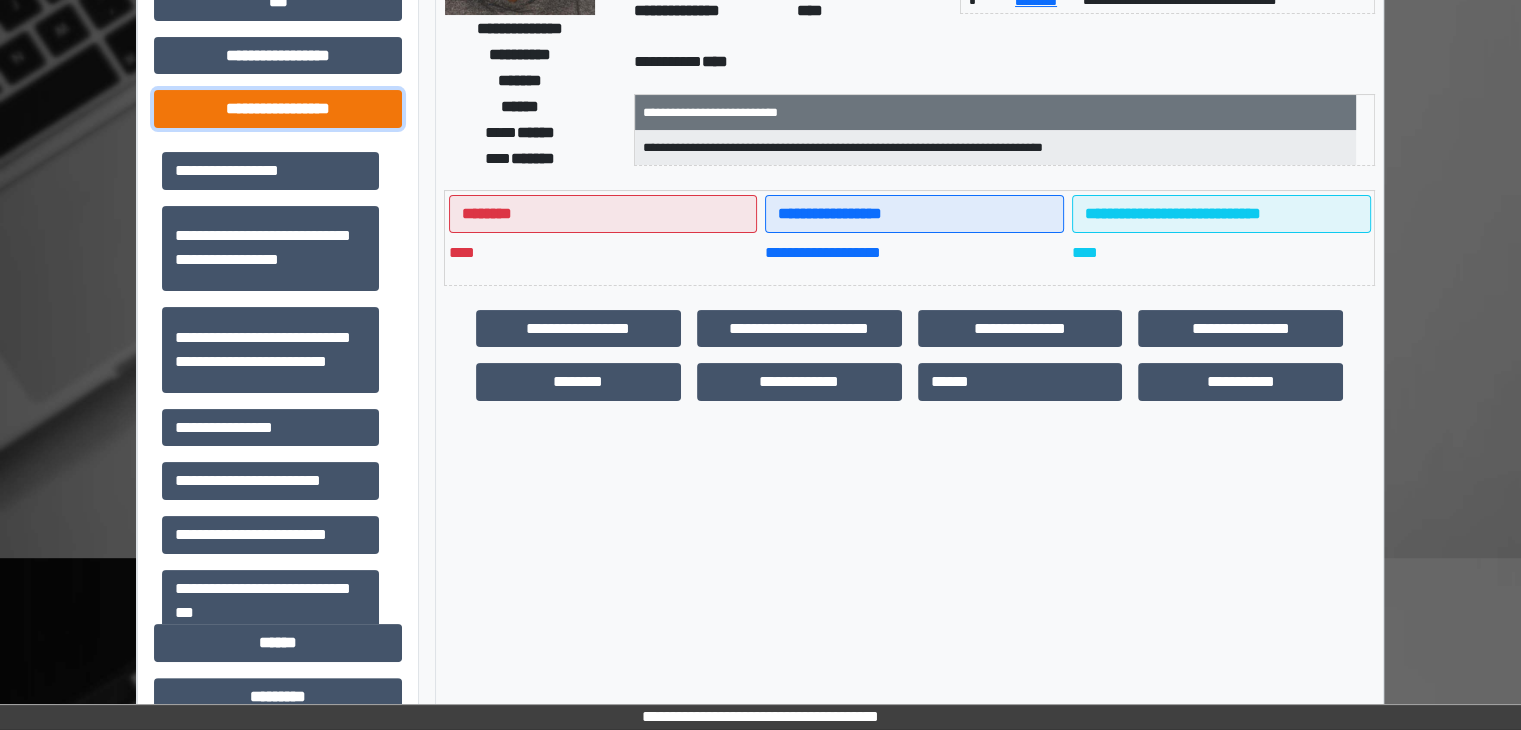 scroll, scrollTop: 336, scrollLeft: 0, axis: vertical 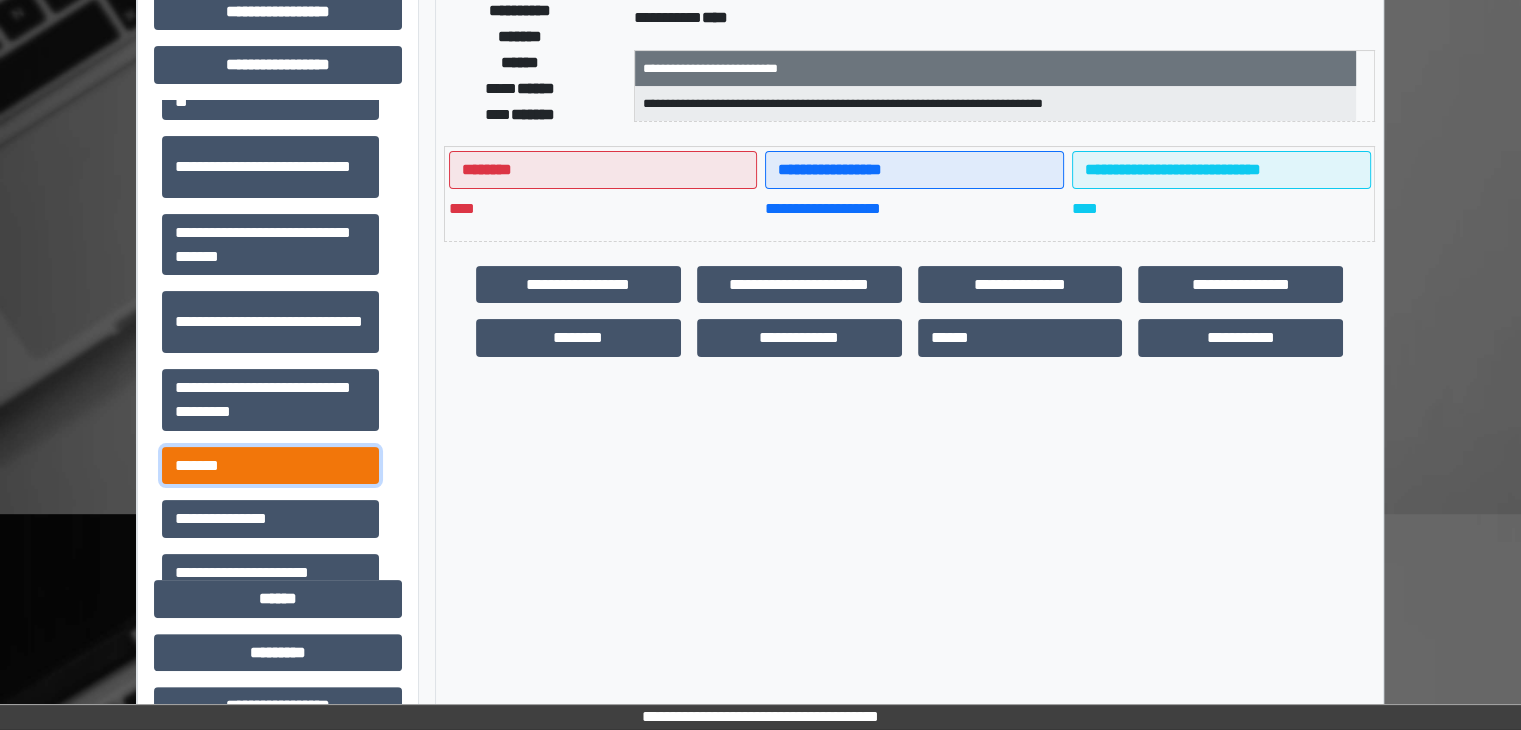 click on "*******" at bounding box center [270, 466] 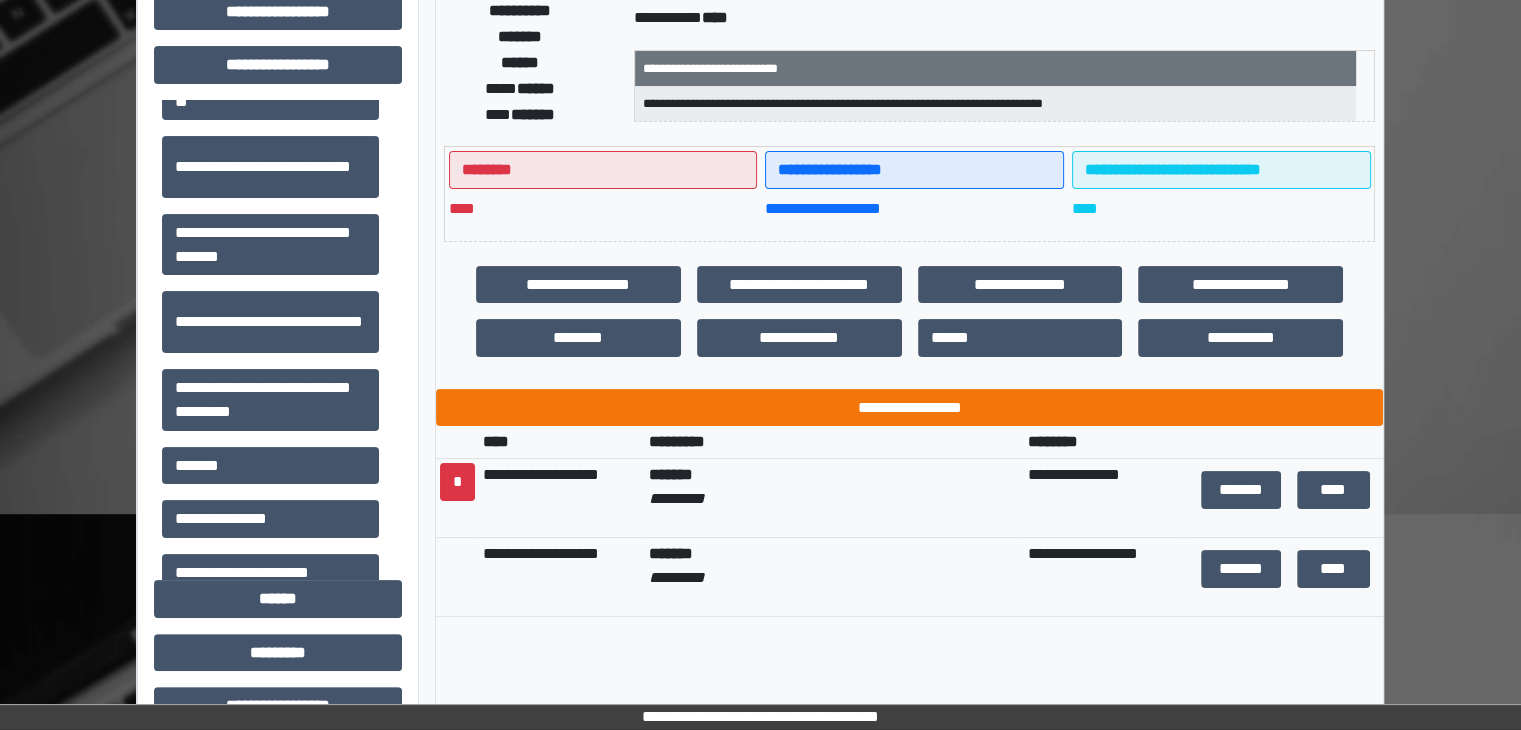 click on "**********" at bounding box center (909, 408) 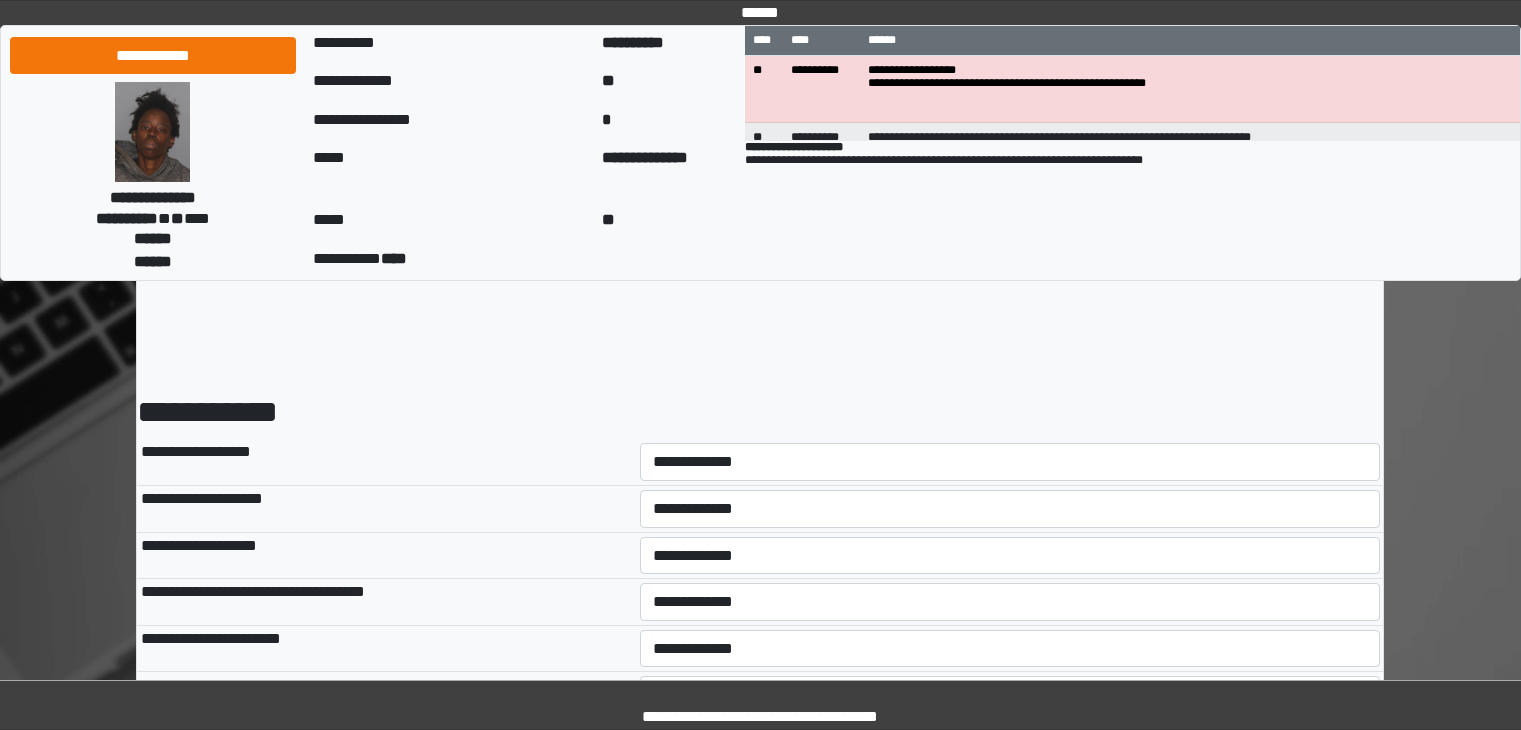 scroll, scrollTop: 0, scrollLeft: 0, axis: both 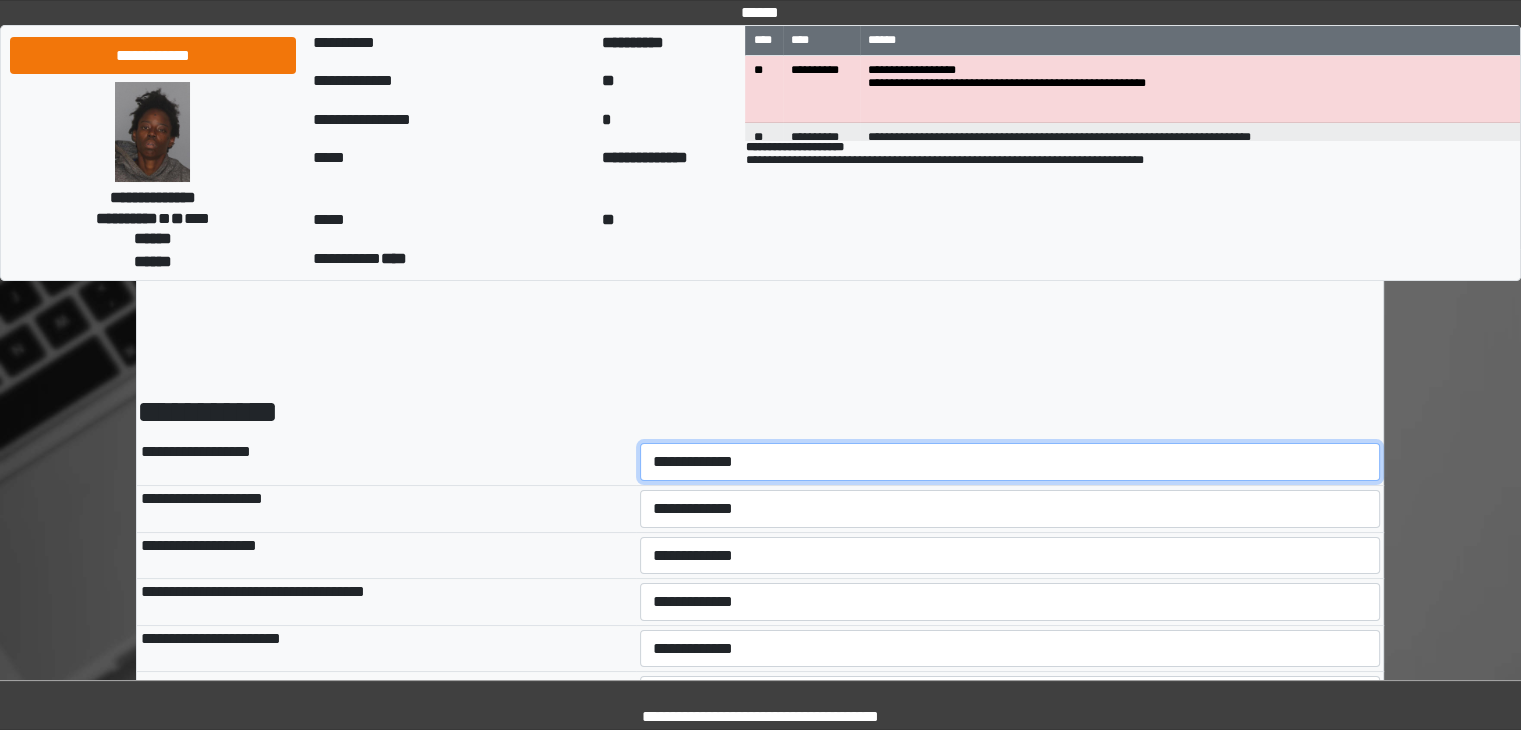 click on "**********" at bounding box center (1010, 462) 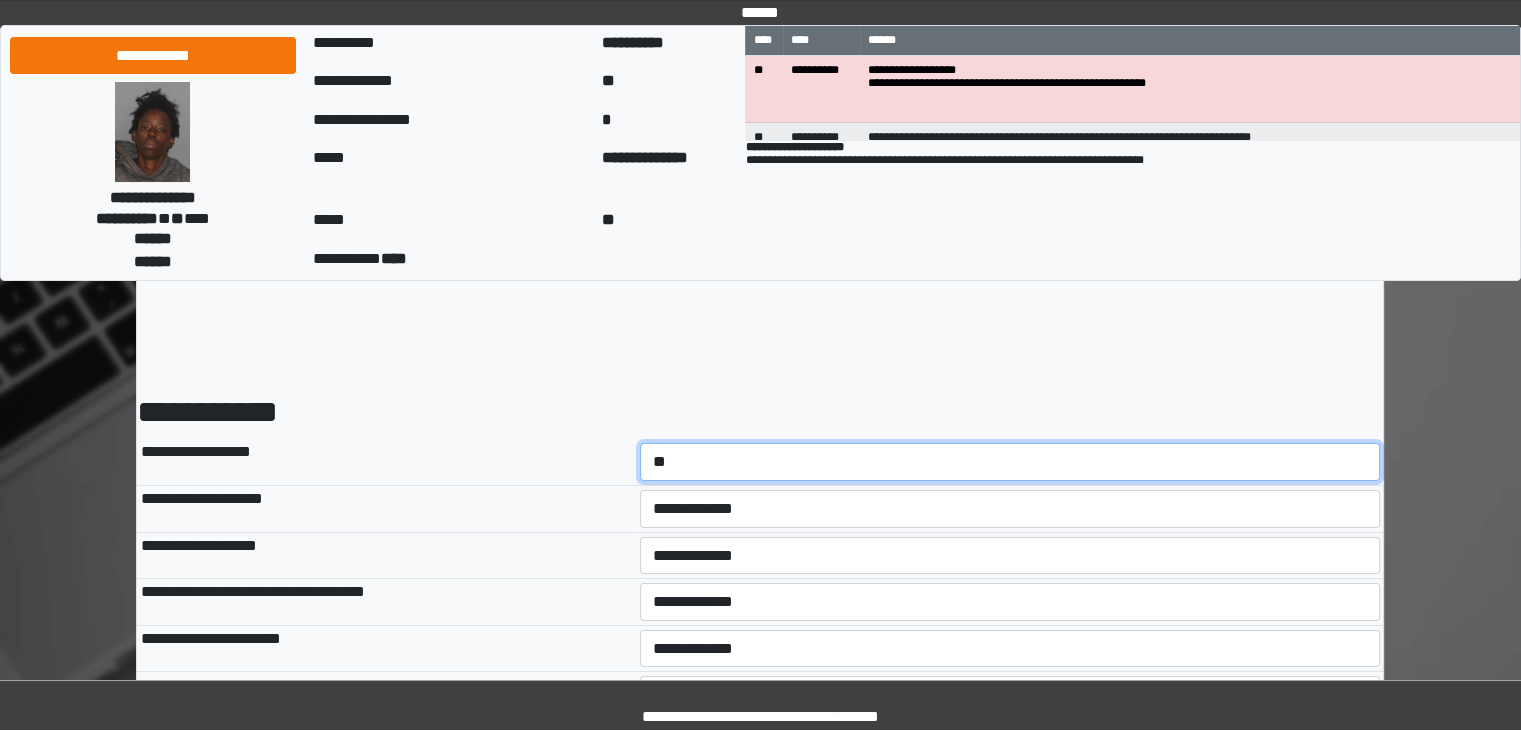 click on "**********" at bounding box center (1010, 462) 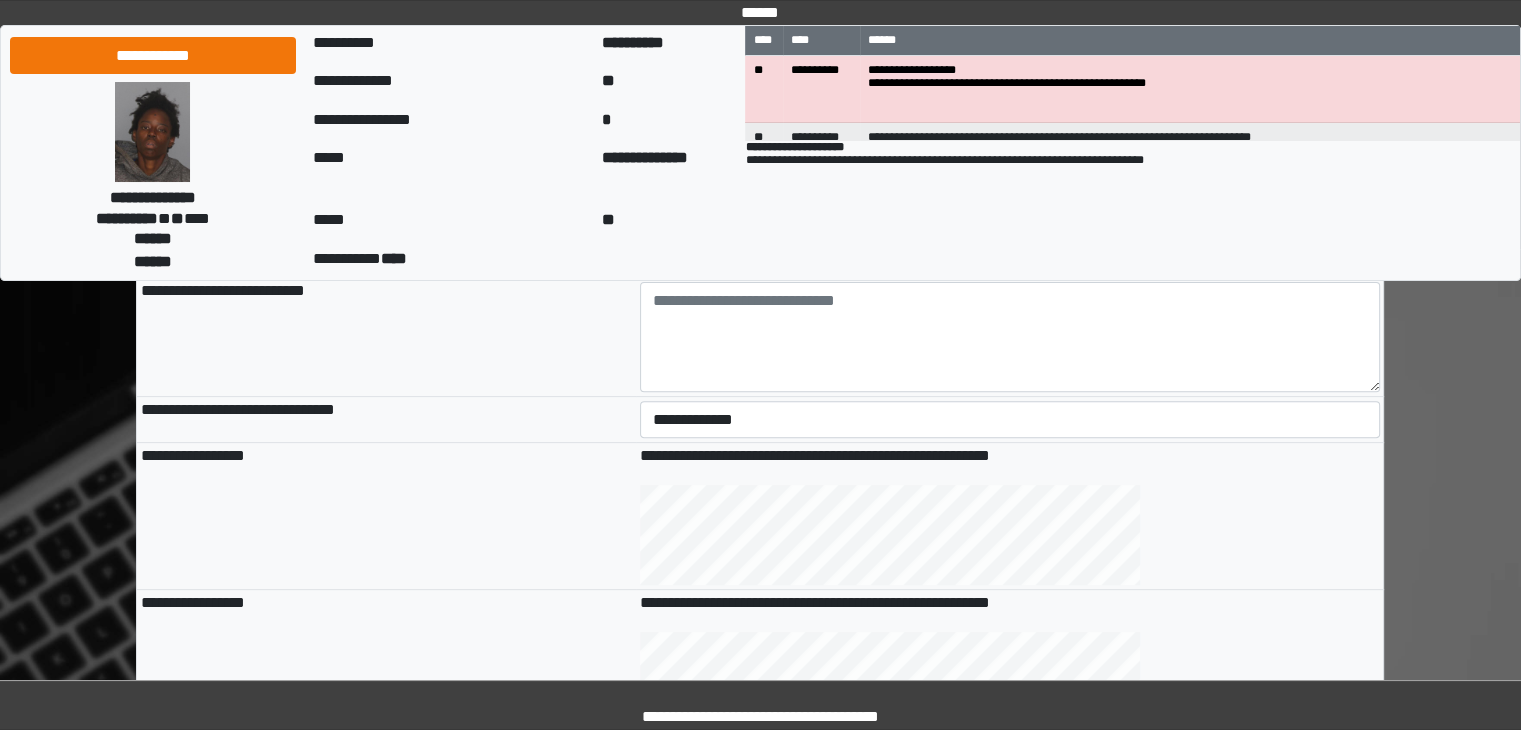 scroll, scrollTop: 580, scrollLeft: 0, axis: vertical 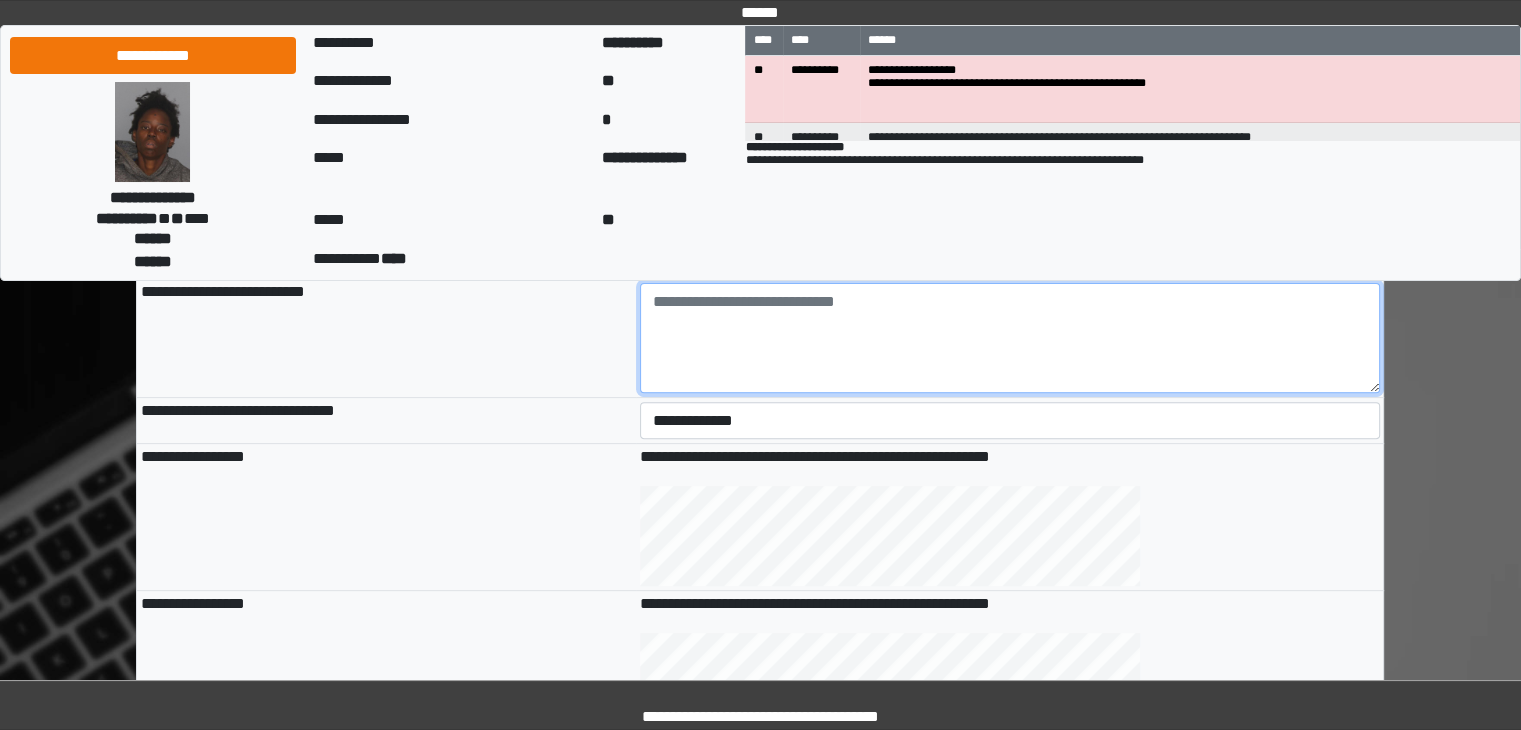 click at bounding box center [1010, 338] 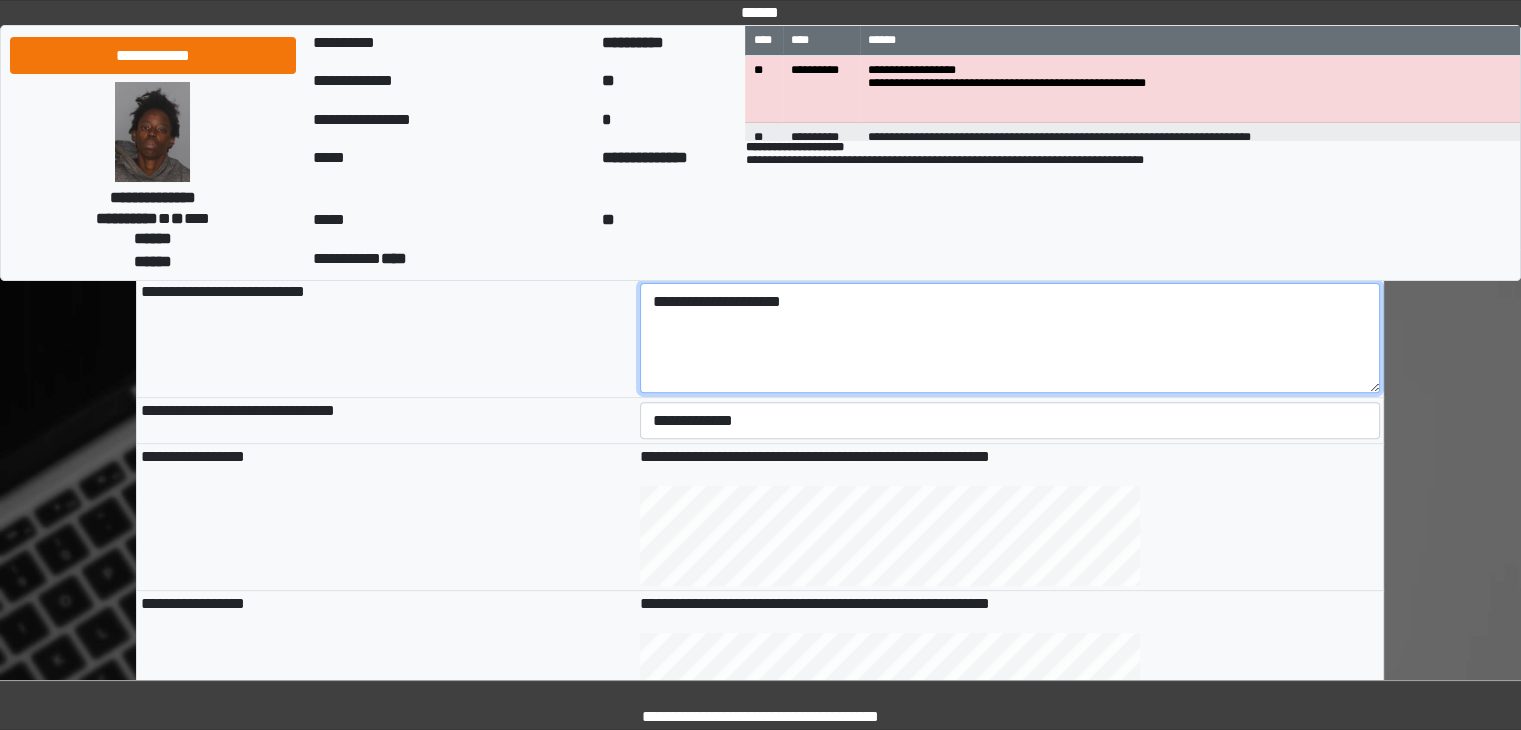click on "**********" at bounding box center (1010, 338) 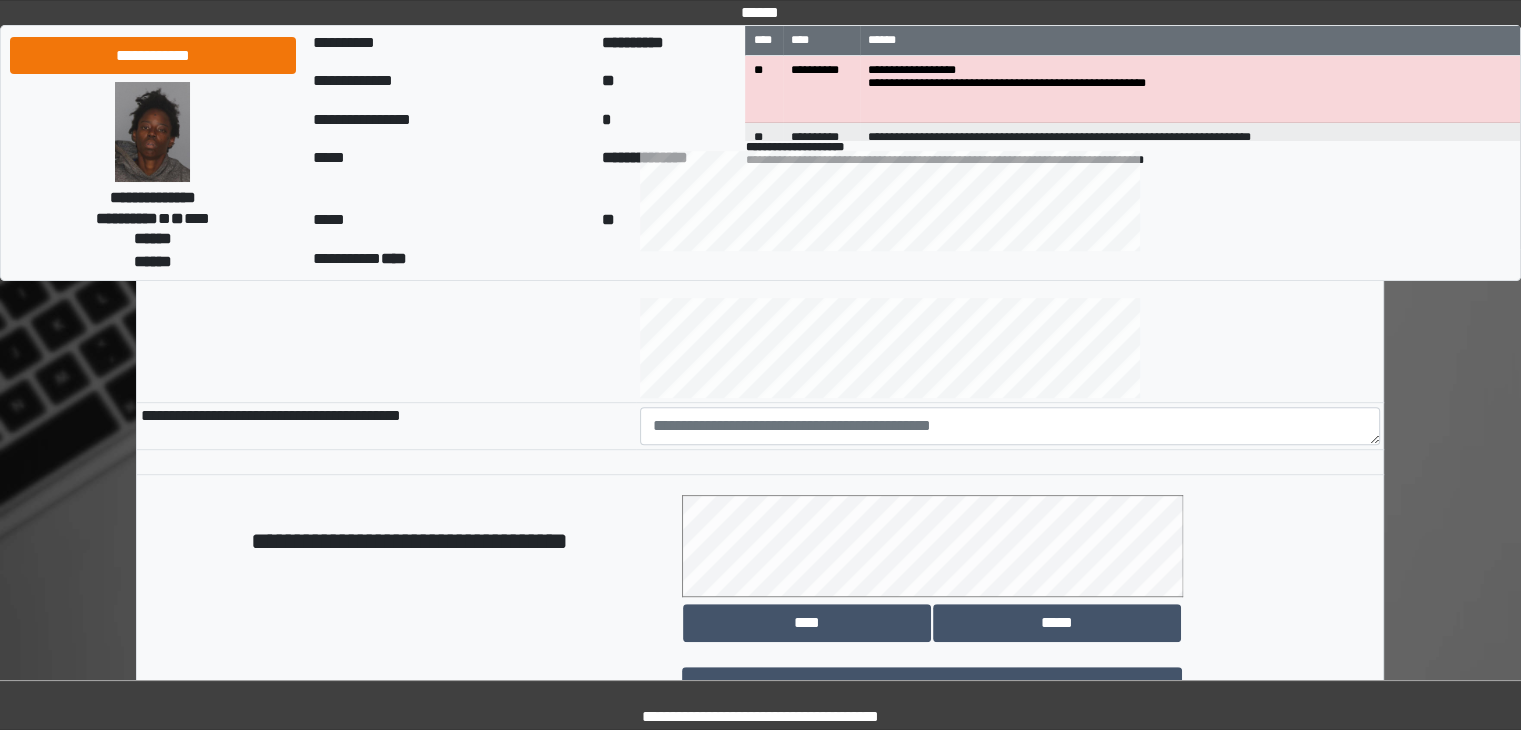 scroll, scrollTop: 919, scrollLeft: 0, axis: vertical 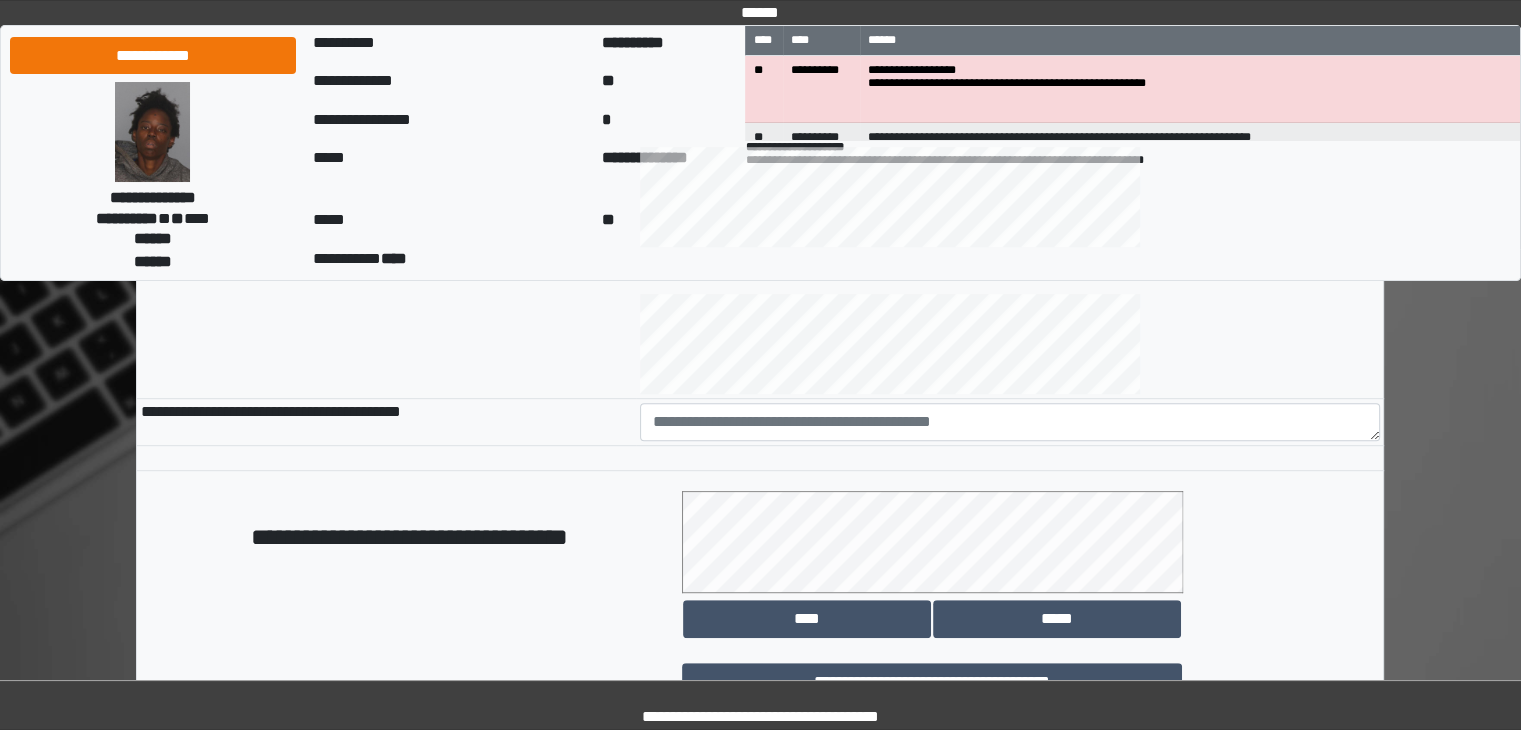 type on "**********" 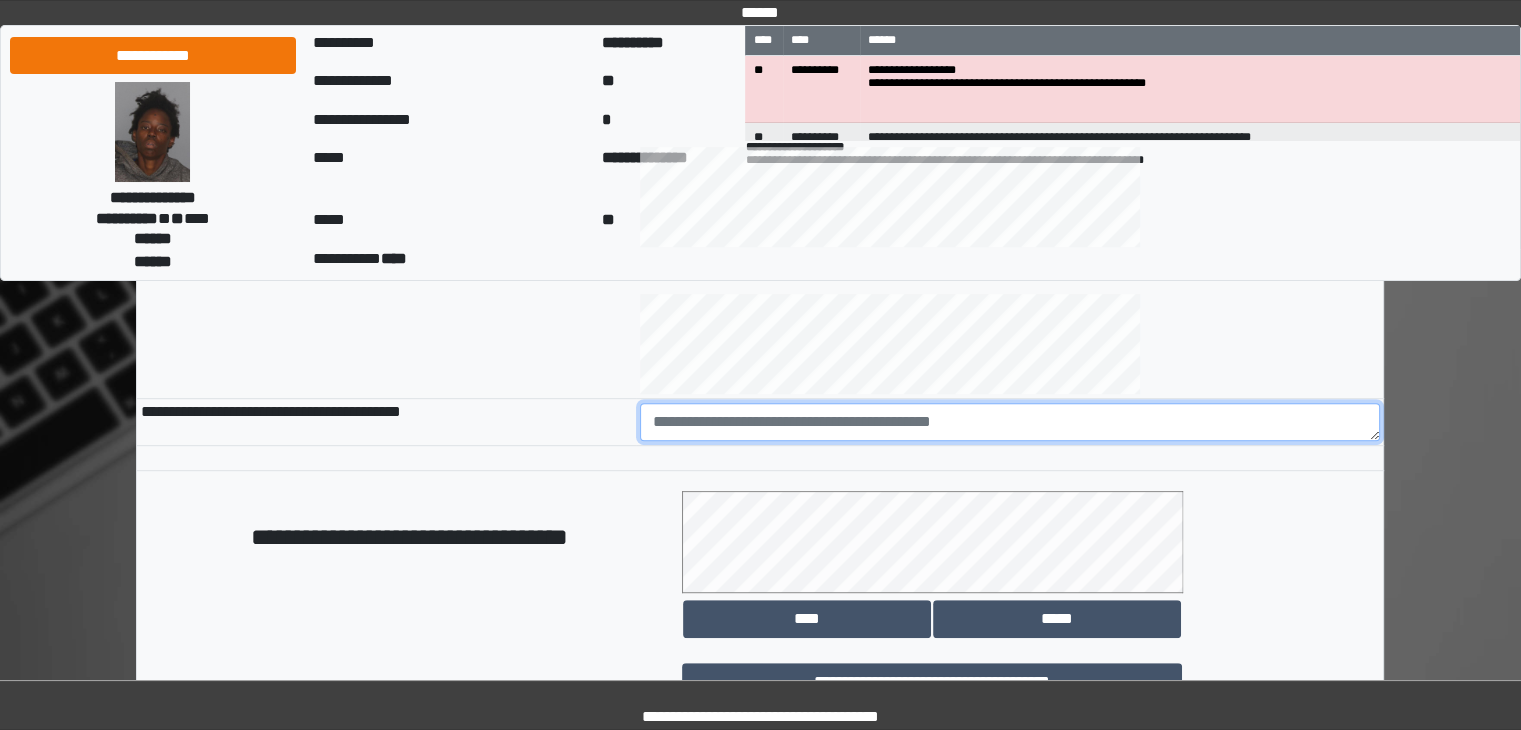 click at bounding box center [1010, 422] 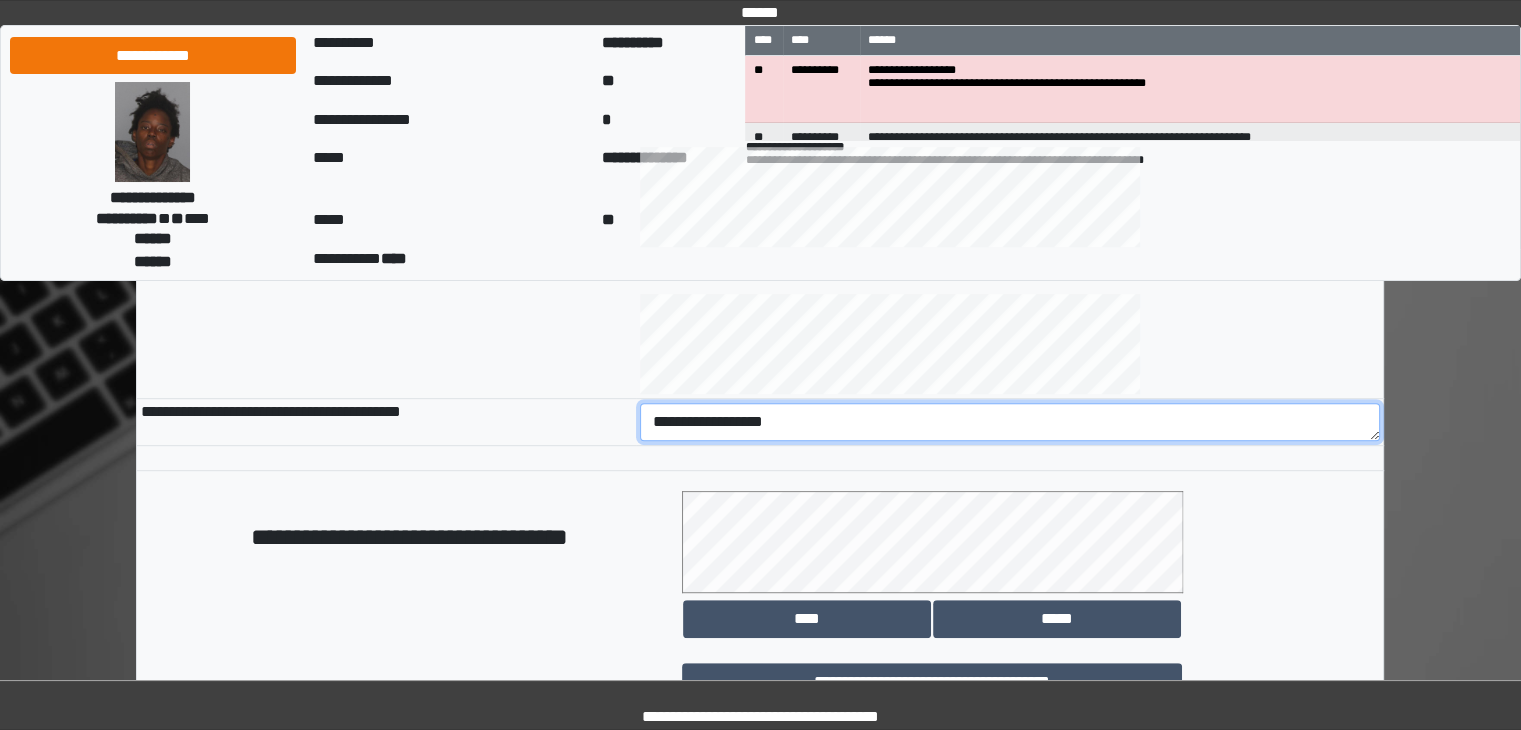 scroll, scrollTop: 1124, scrollLeft: 0, axis: vertical 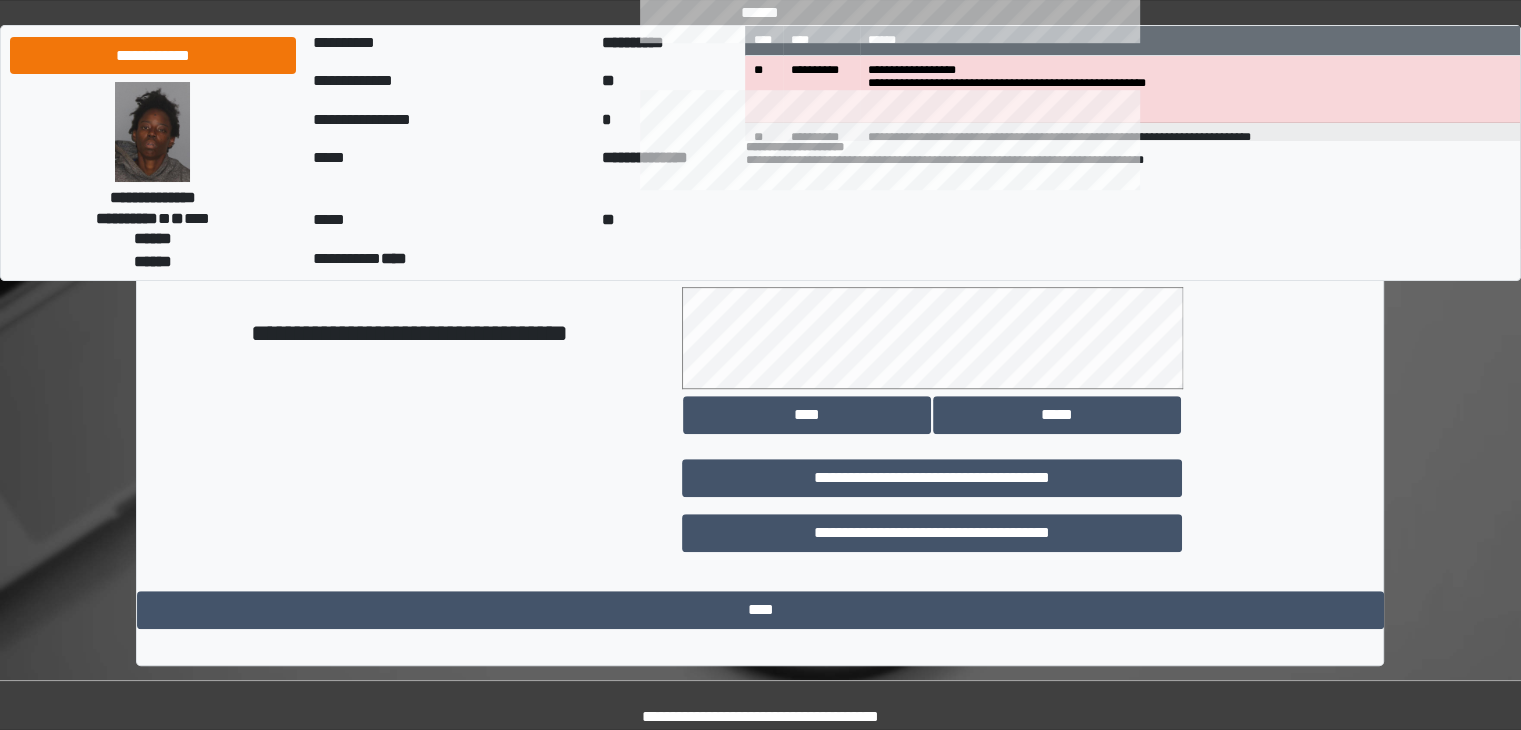 type on "**********" 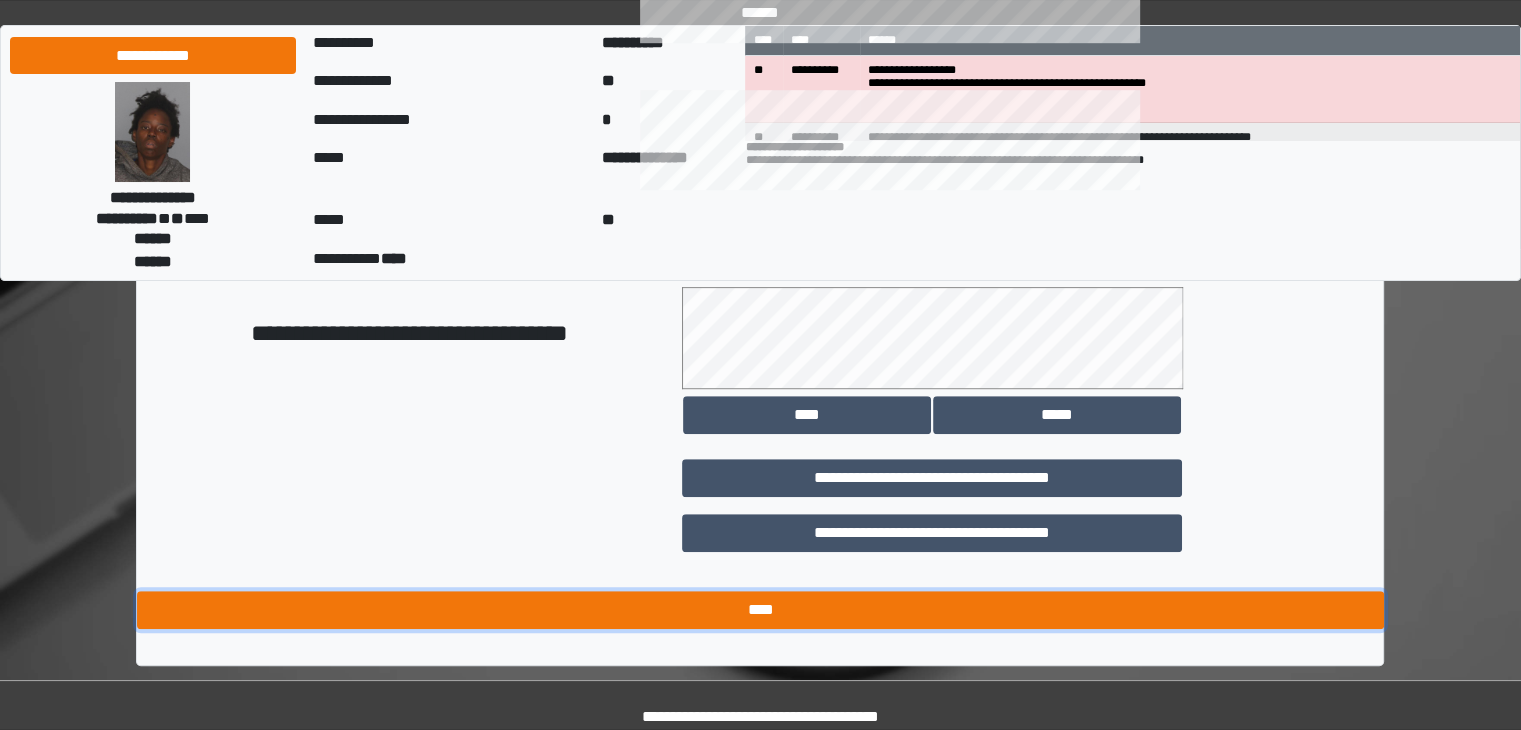 click on "****" at bounding box center (760, 610) 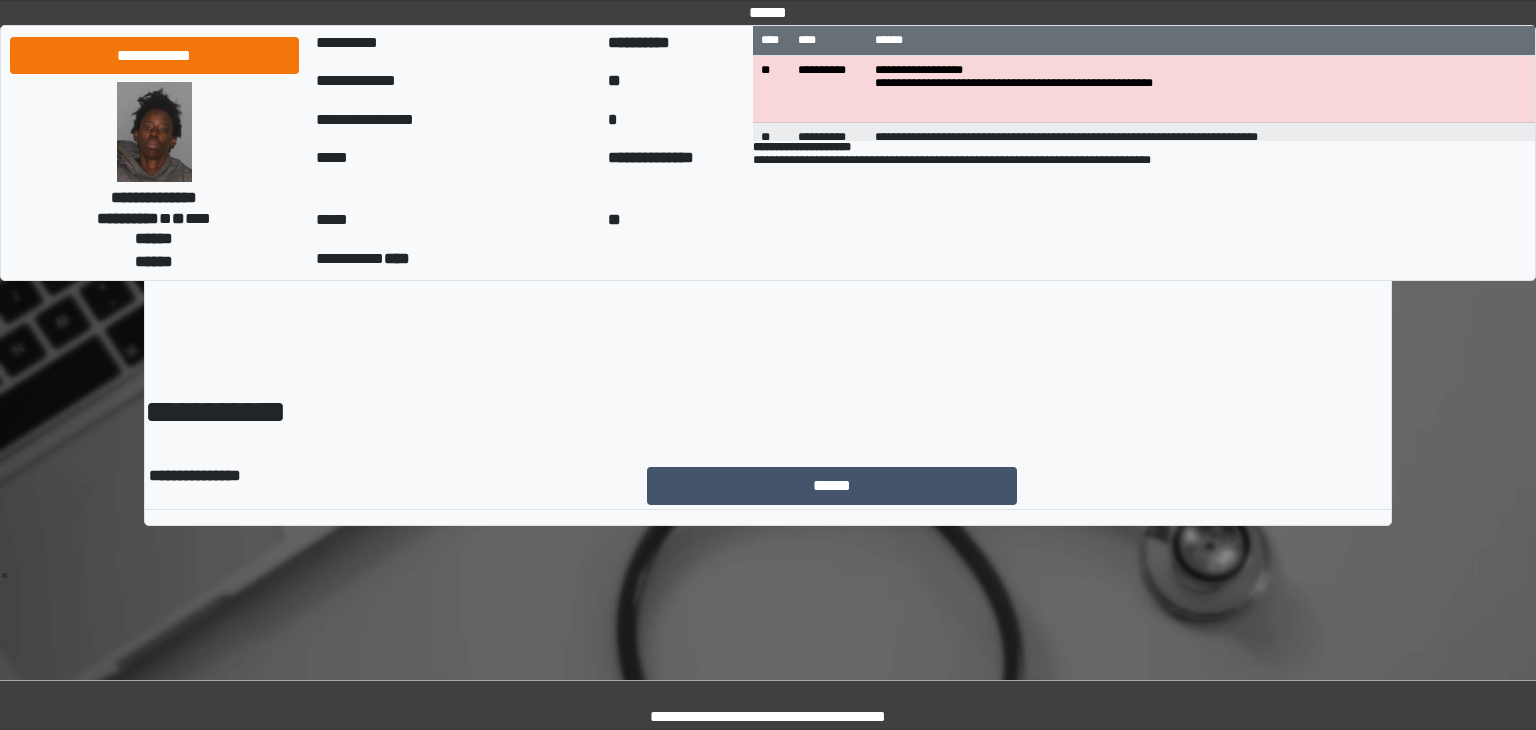 scroll, scrollTop: 0, scrollLeft: 0, axis: both 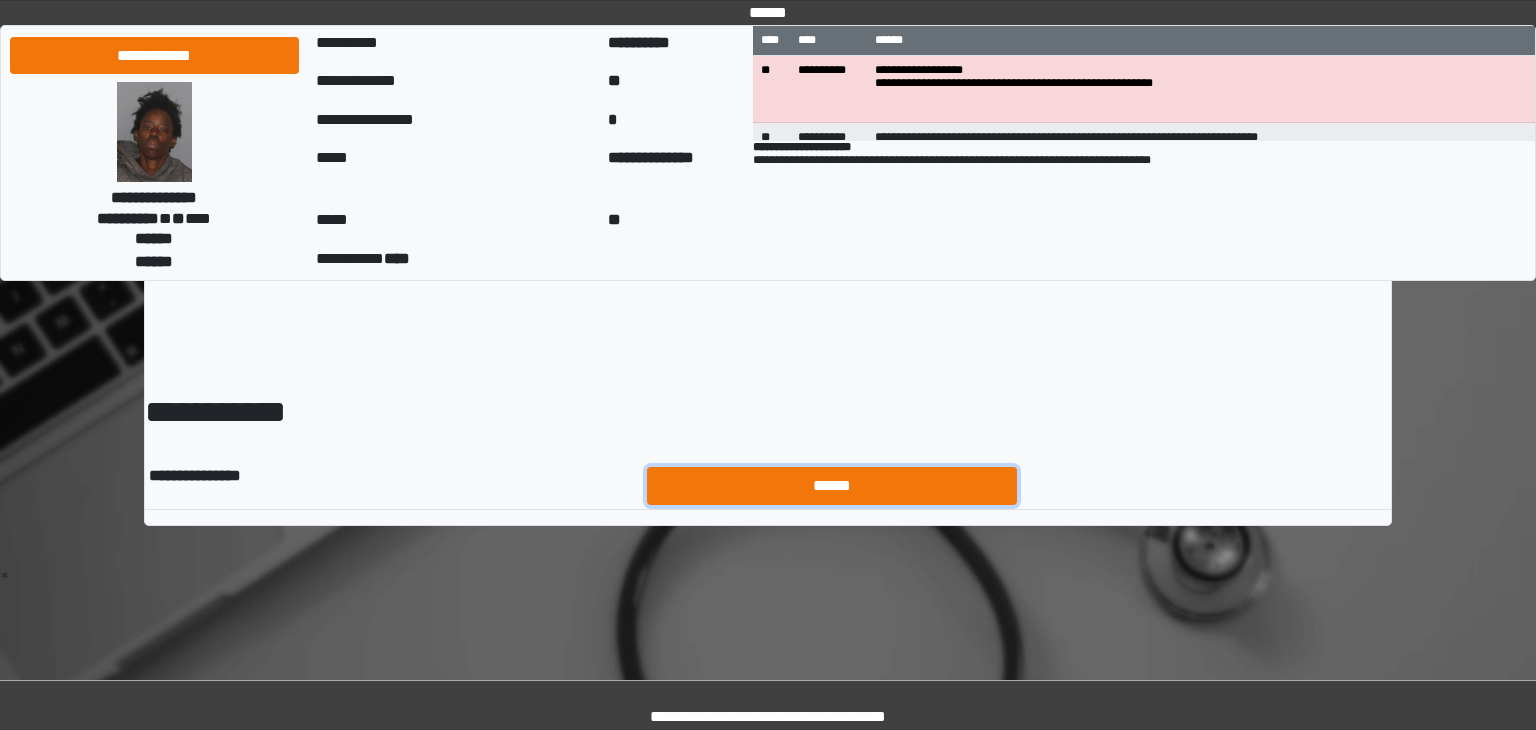 click on "******" at bounding box center (832, 486) 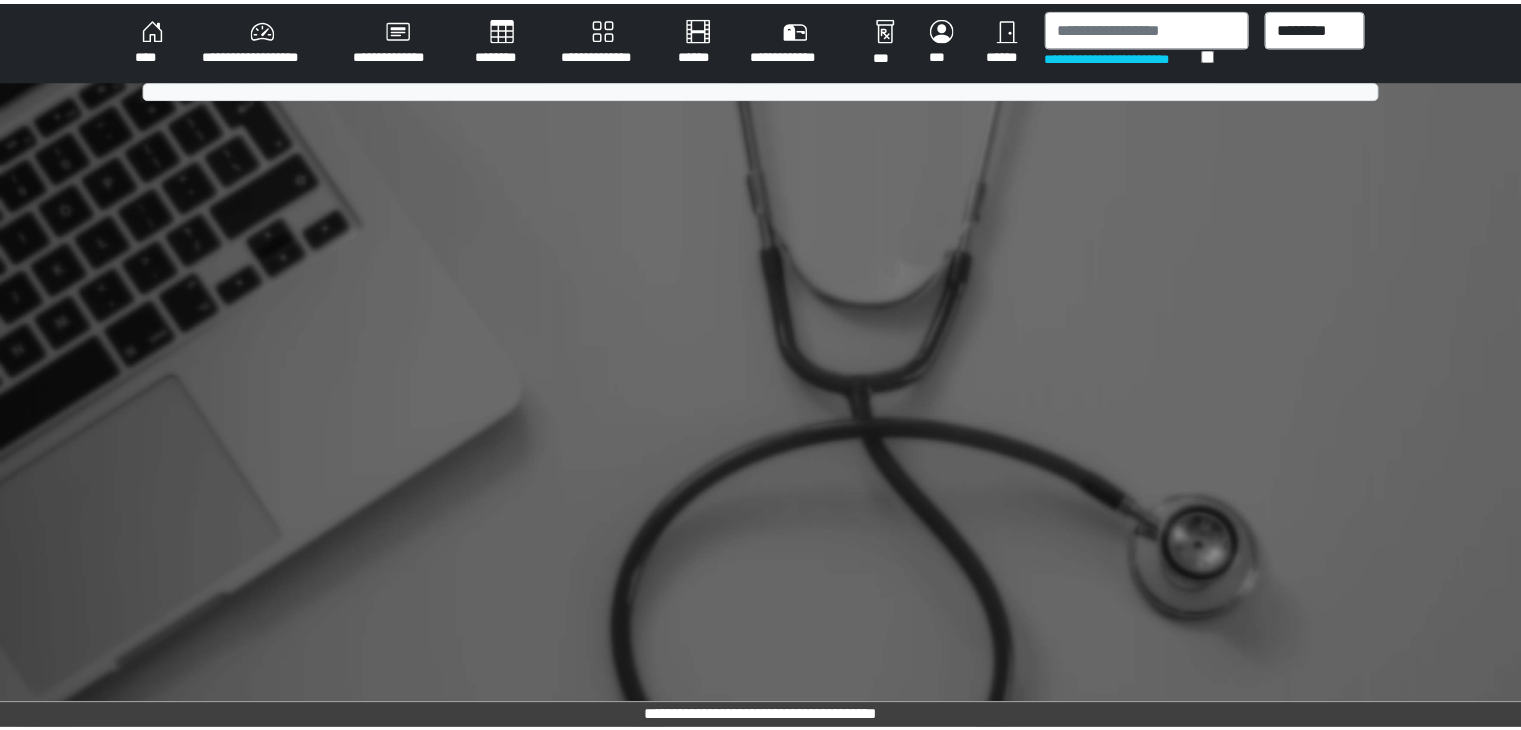 scroll, scrollTop: 0, scrollLeft: 0, axis: both 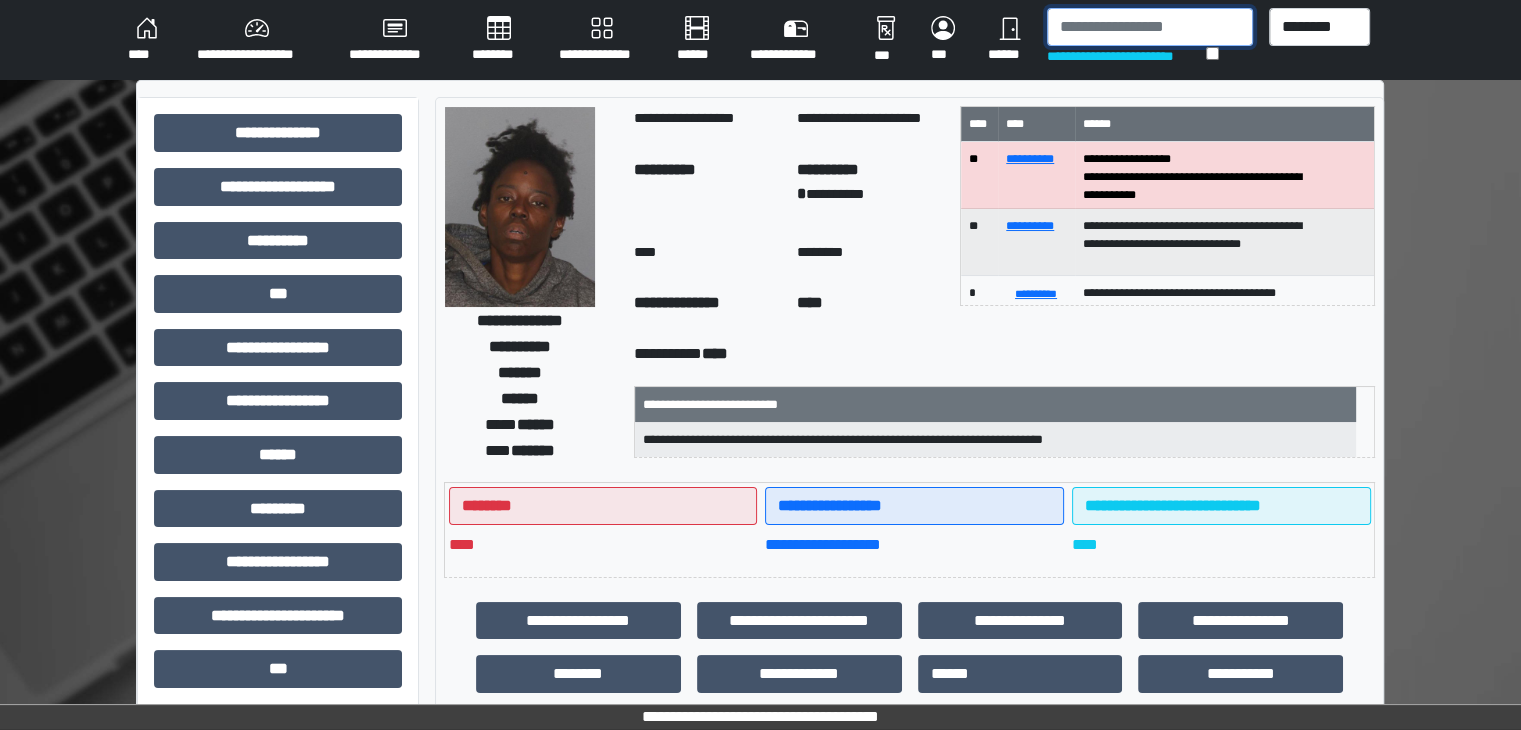 click at bounding box center [1150, 27] 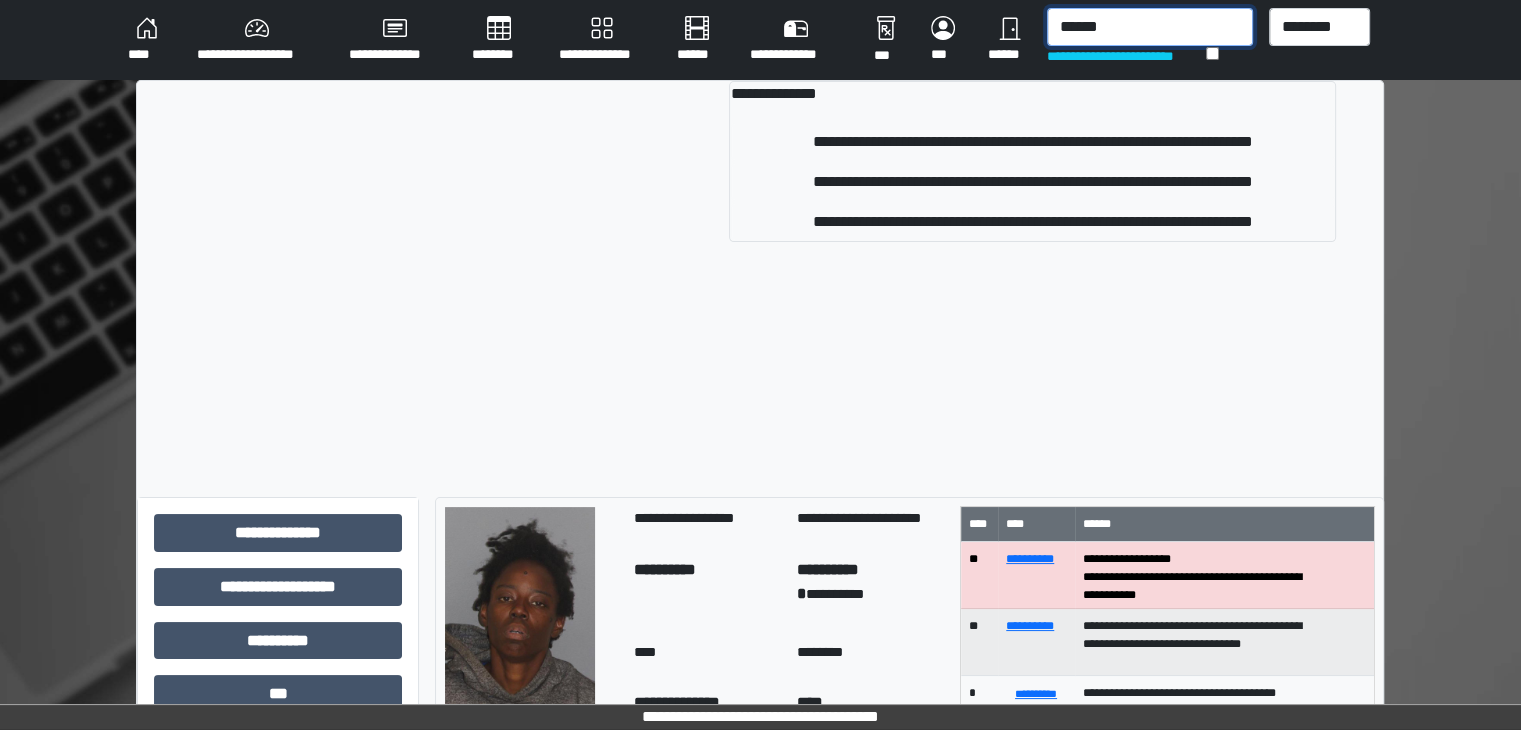 type on "******" 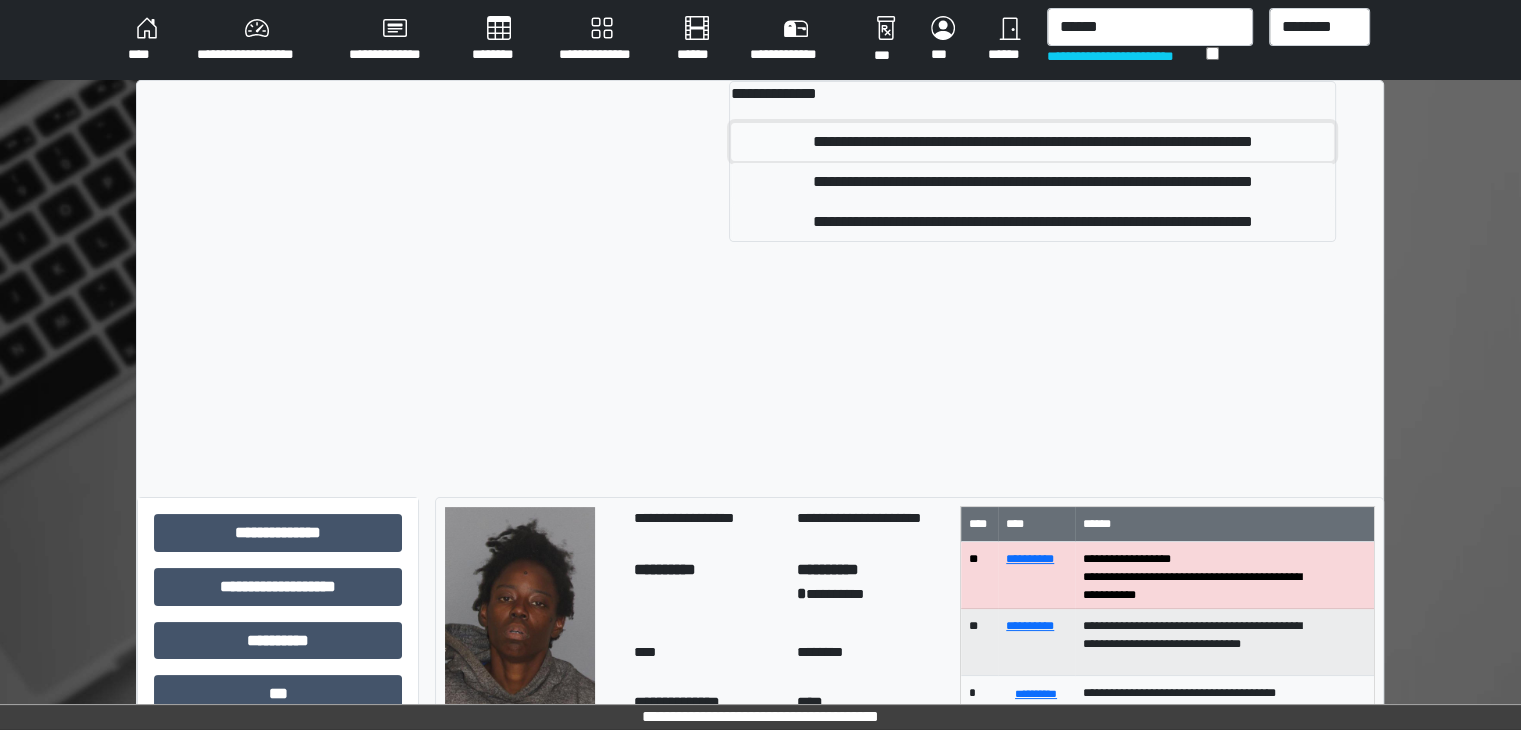 click on "**********" at bounding box center [1032, 142] 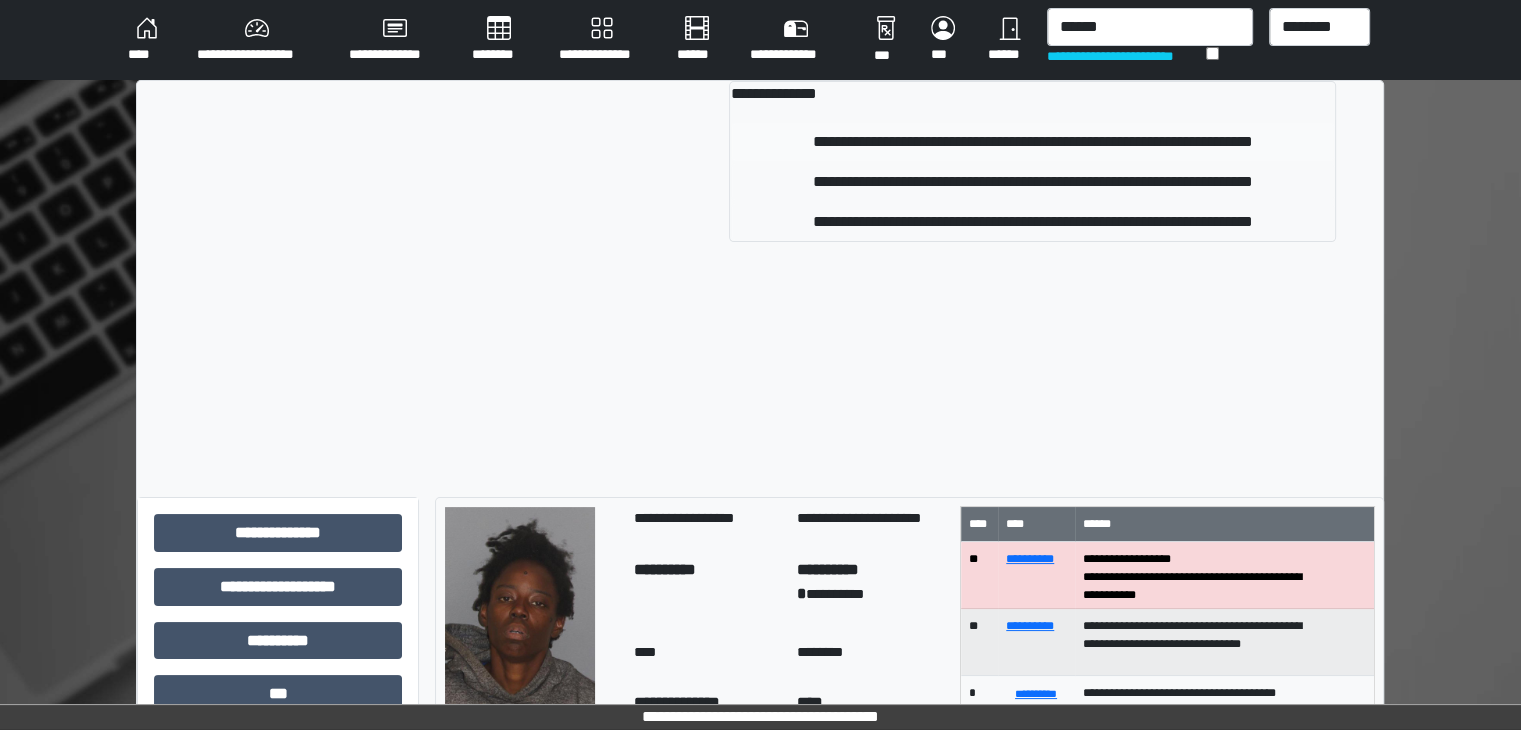 type 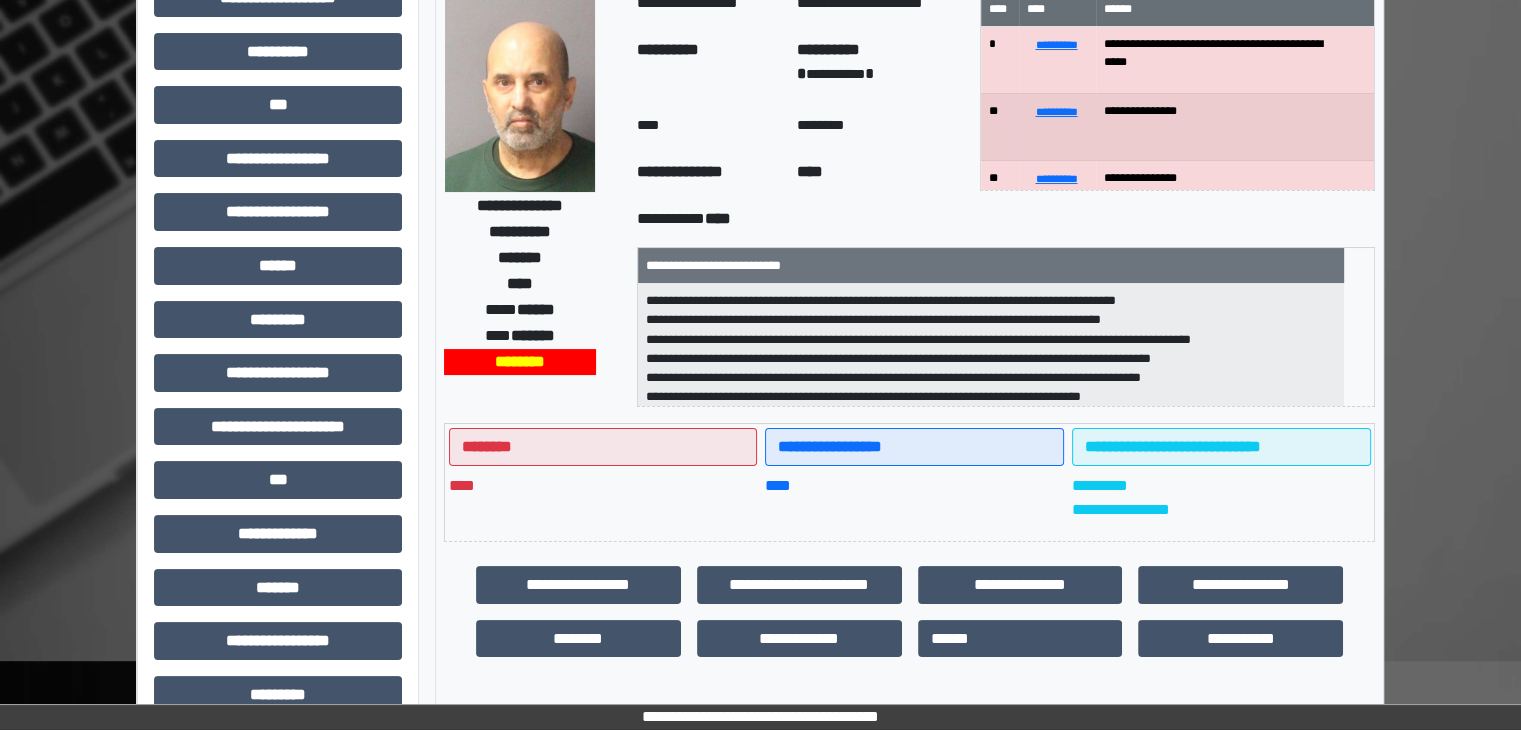 scroll, scrollTop: 199, scrollLeft: 0, axis: vertical 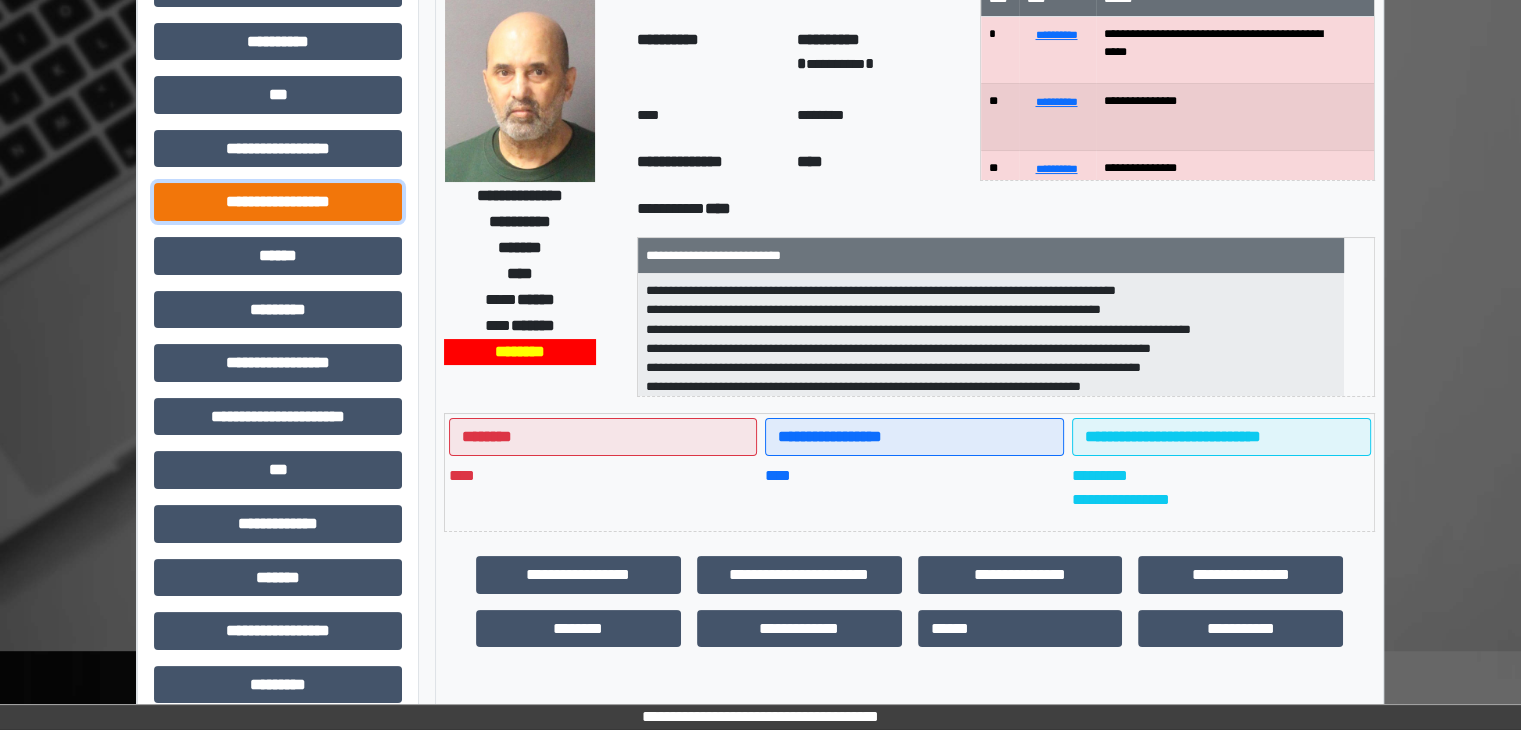 click on "**********" at bounding box center (278, 202) 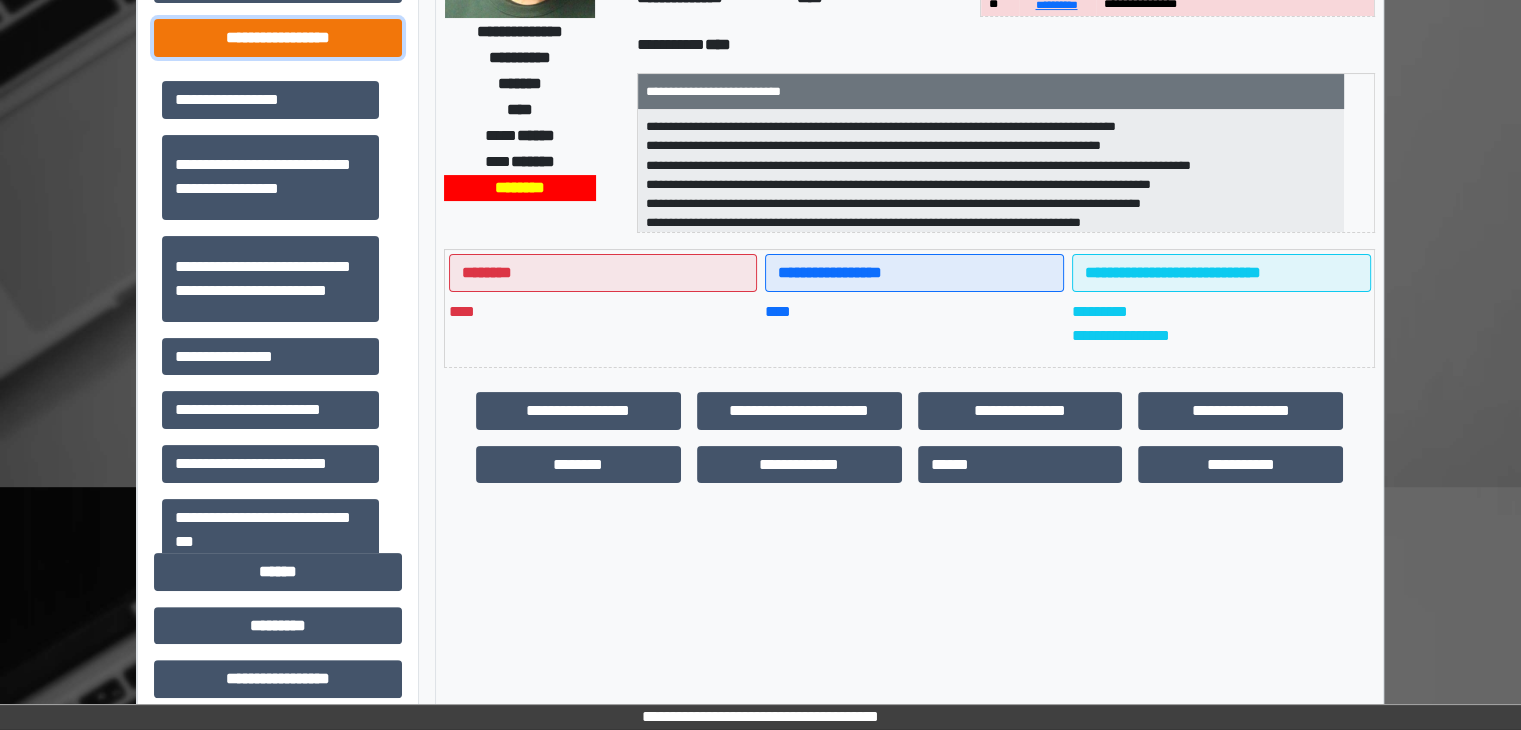 scroll, scrollTop: 364, scrollLeft: 0, axis: vertical 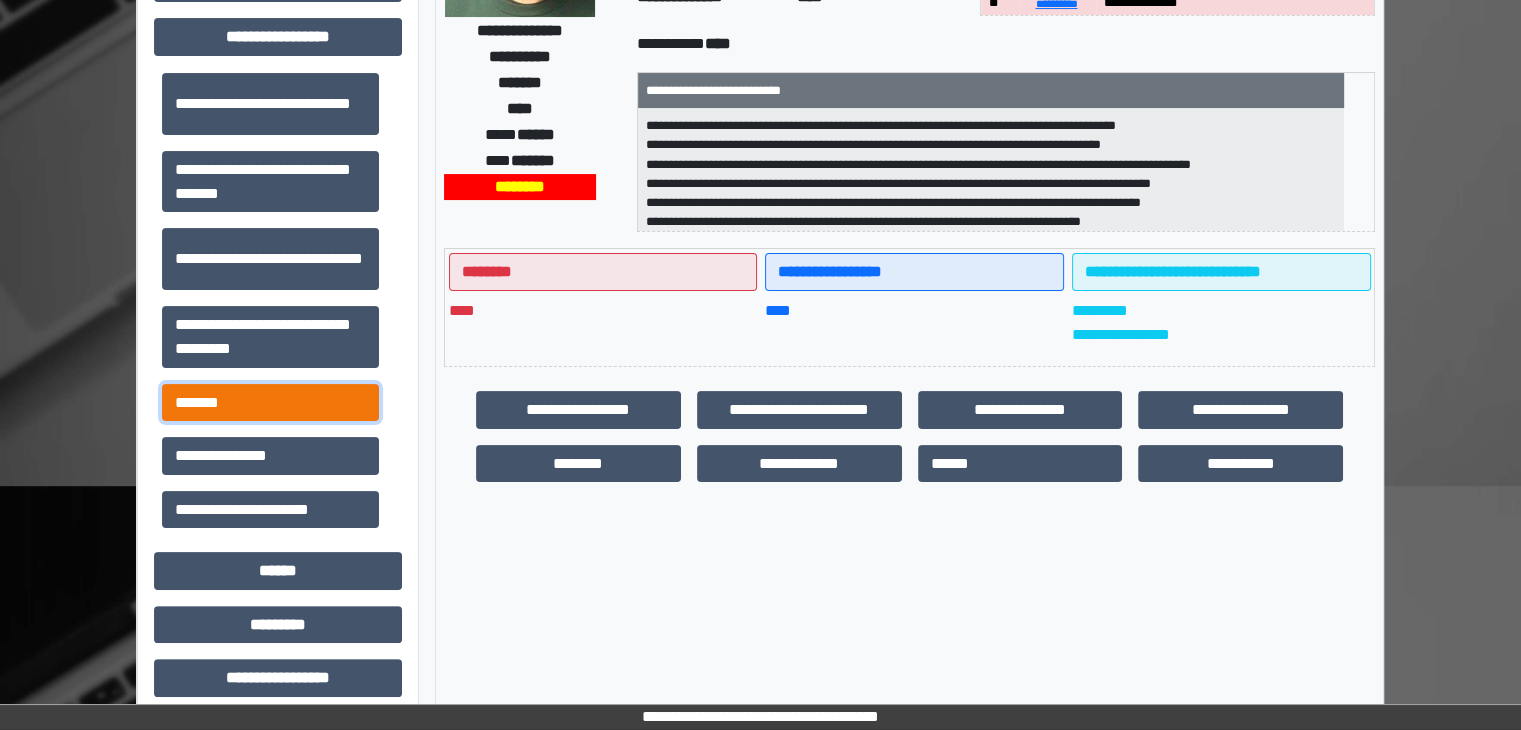 click on "*******" at bounding box center [270, 403] 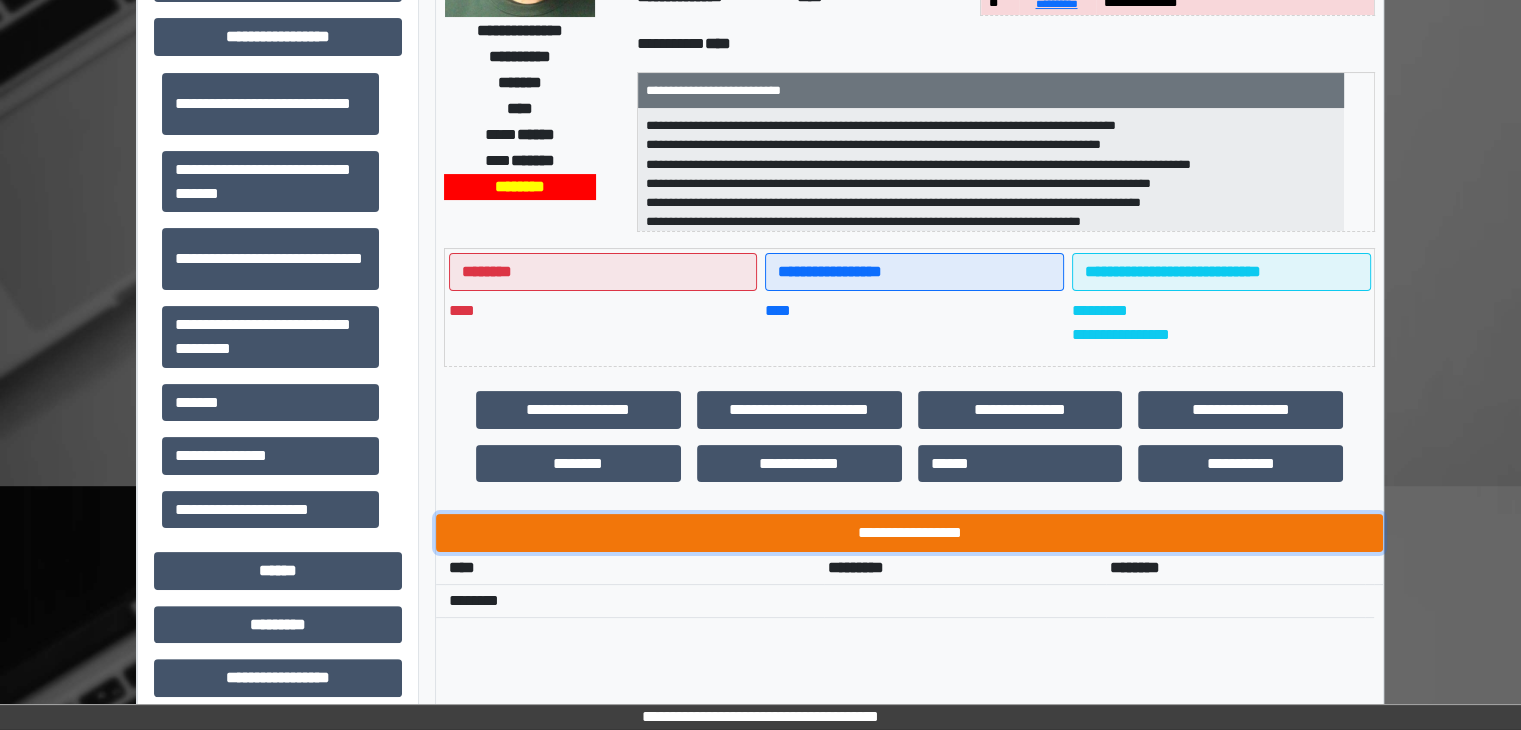 click on "**********" at bounding box center (909, 533) 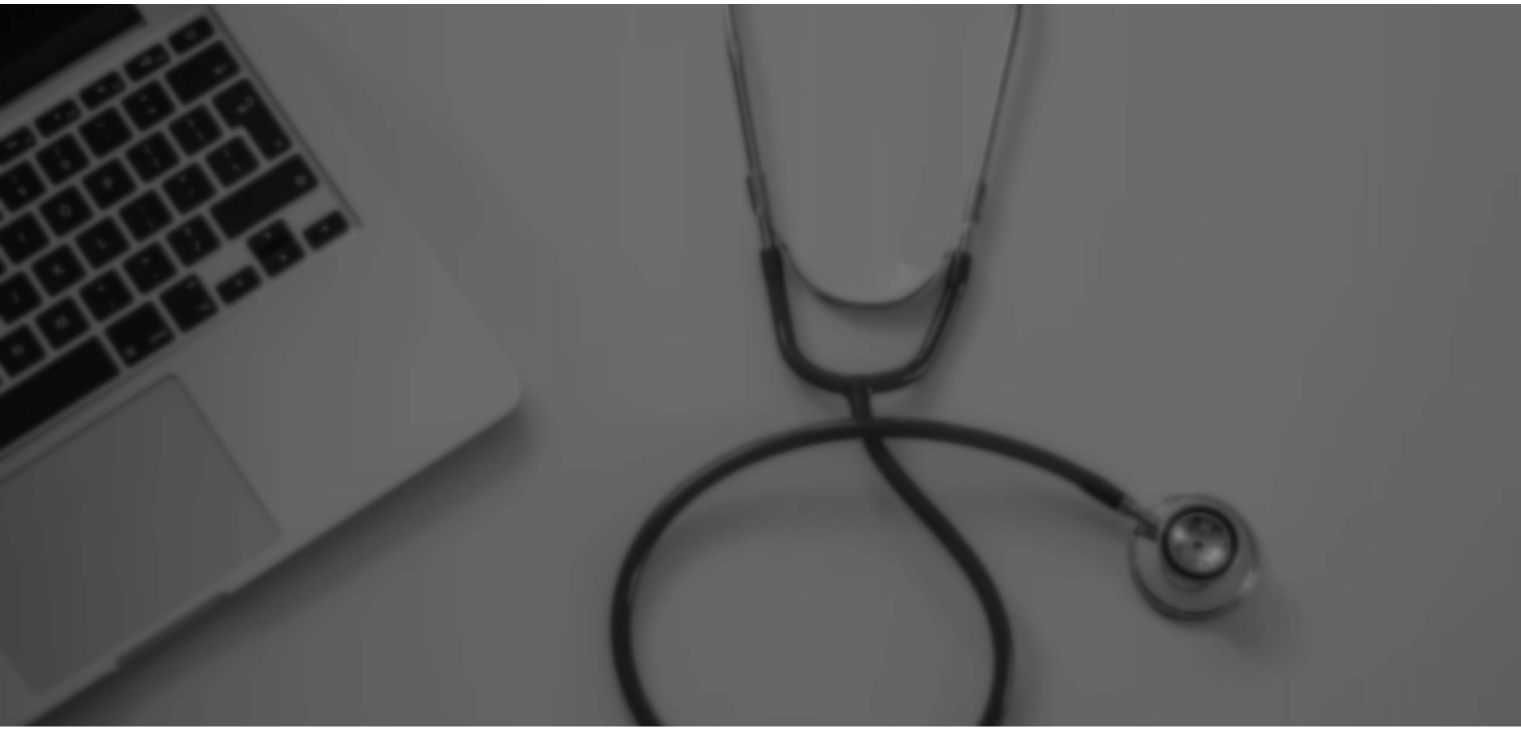 scroll, scrollTop: 0, scrollLeft: 0, axis: both 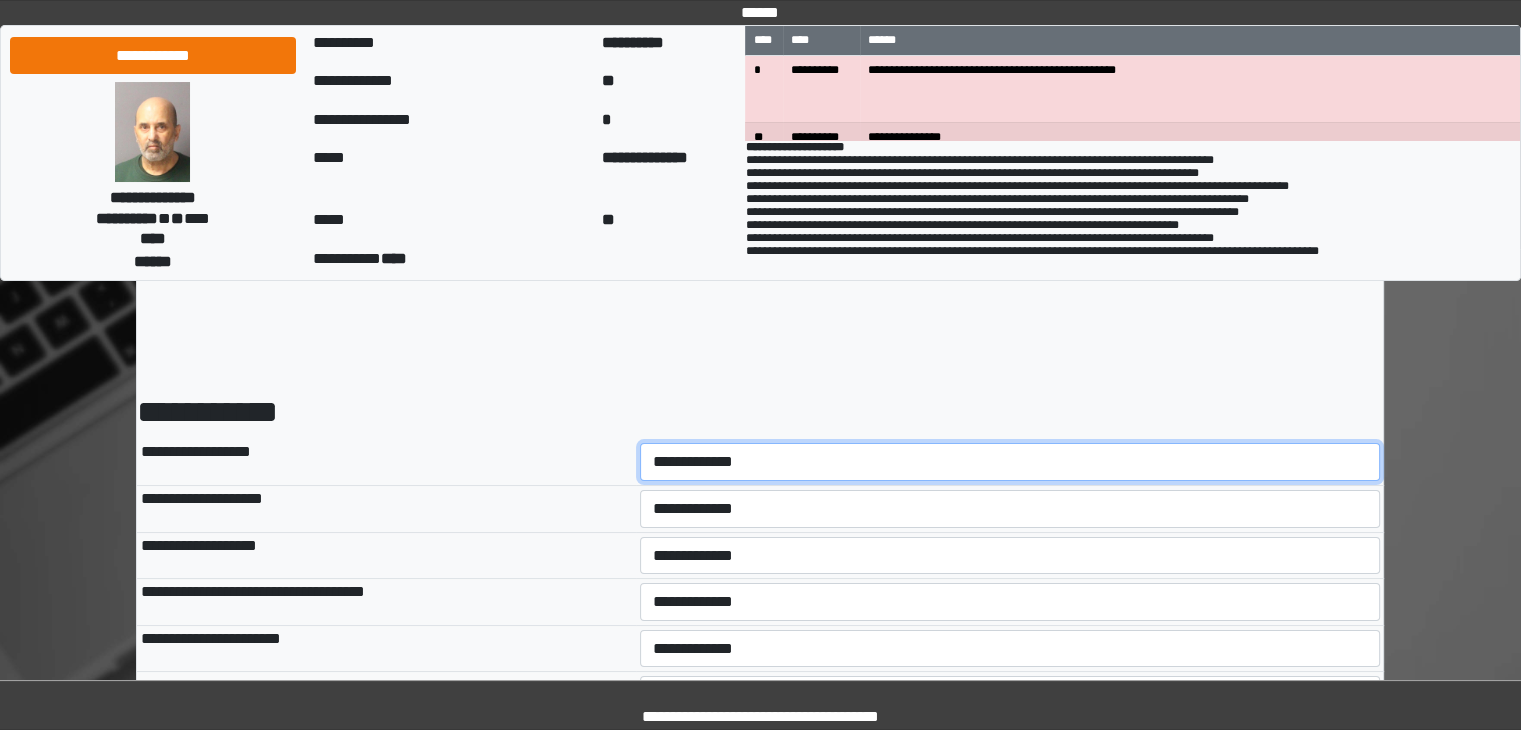 click on "**********" at bounding box center [1010, 462] 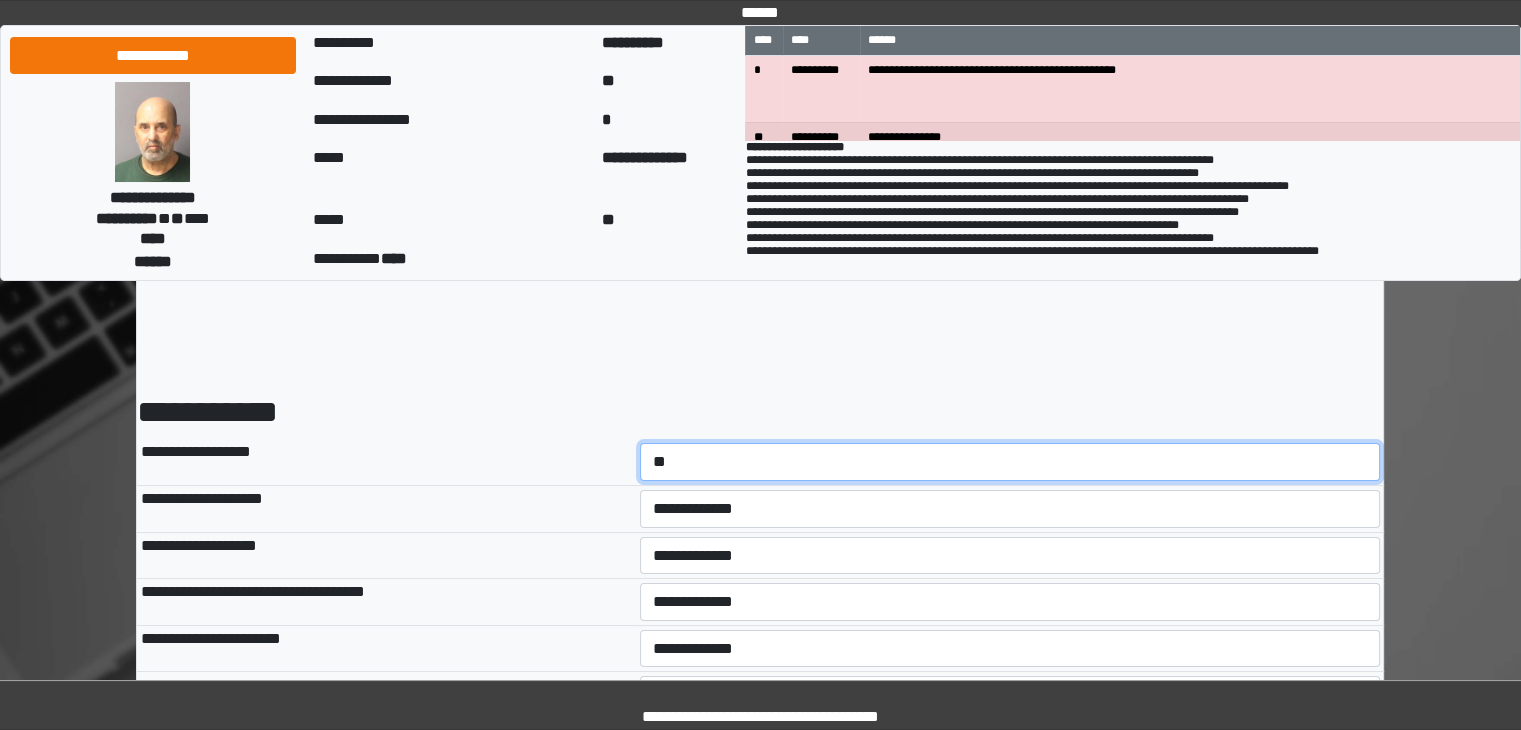 click on "**********" at bounding box center (1010, 462) 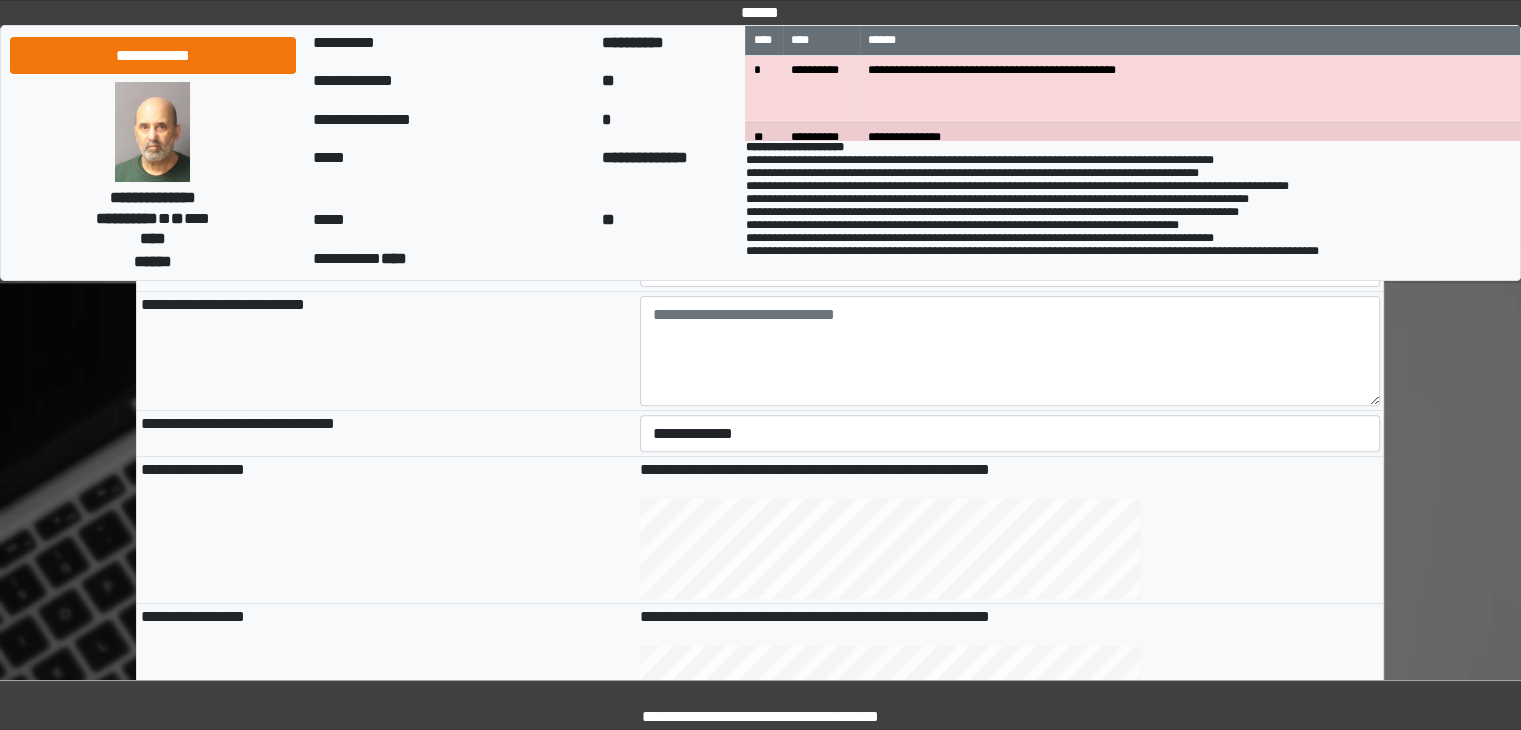 scroll, scrollTop: 568, scrollLeft: 0, axis: vertical 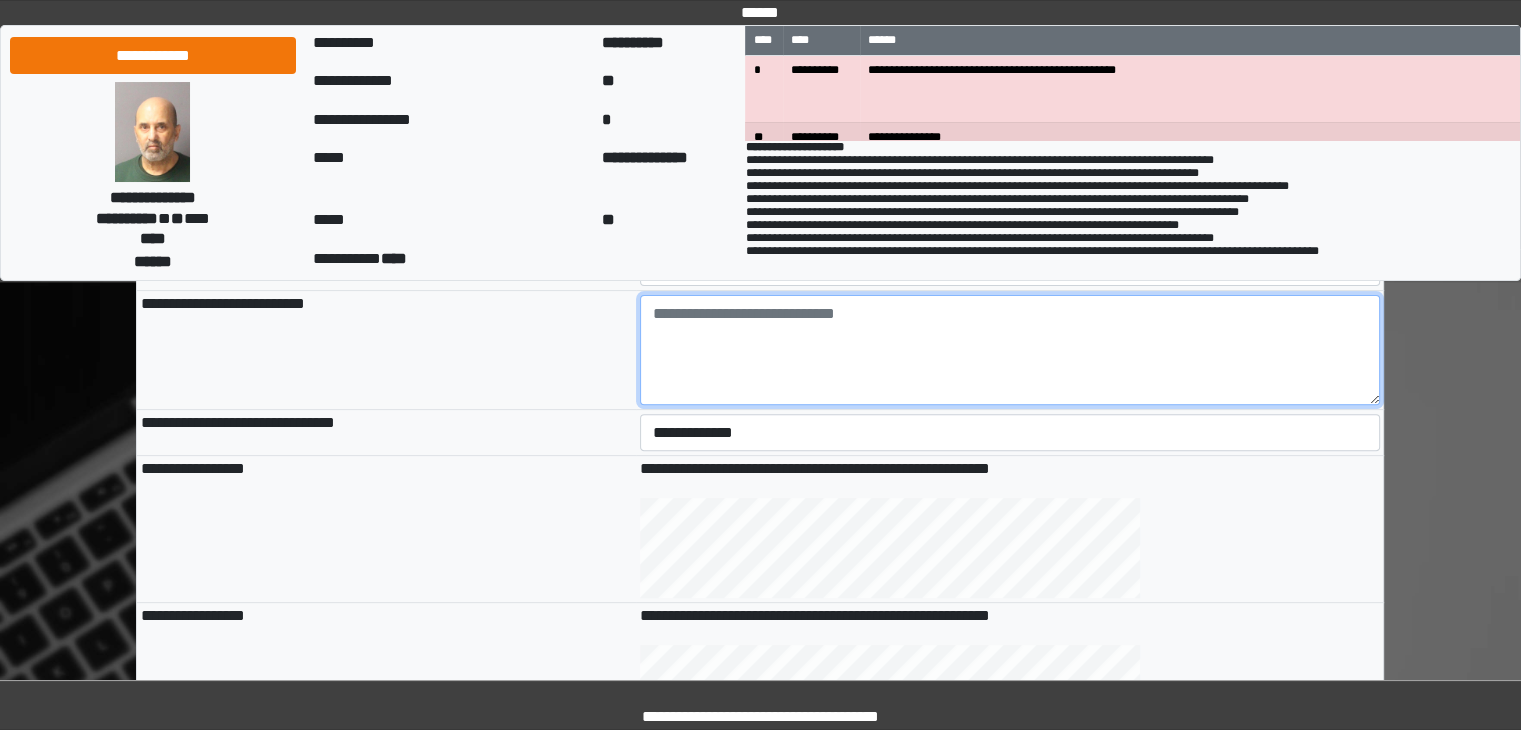 click at bounding box center [1010, 350] 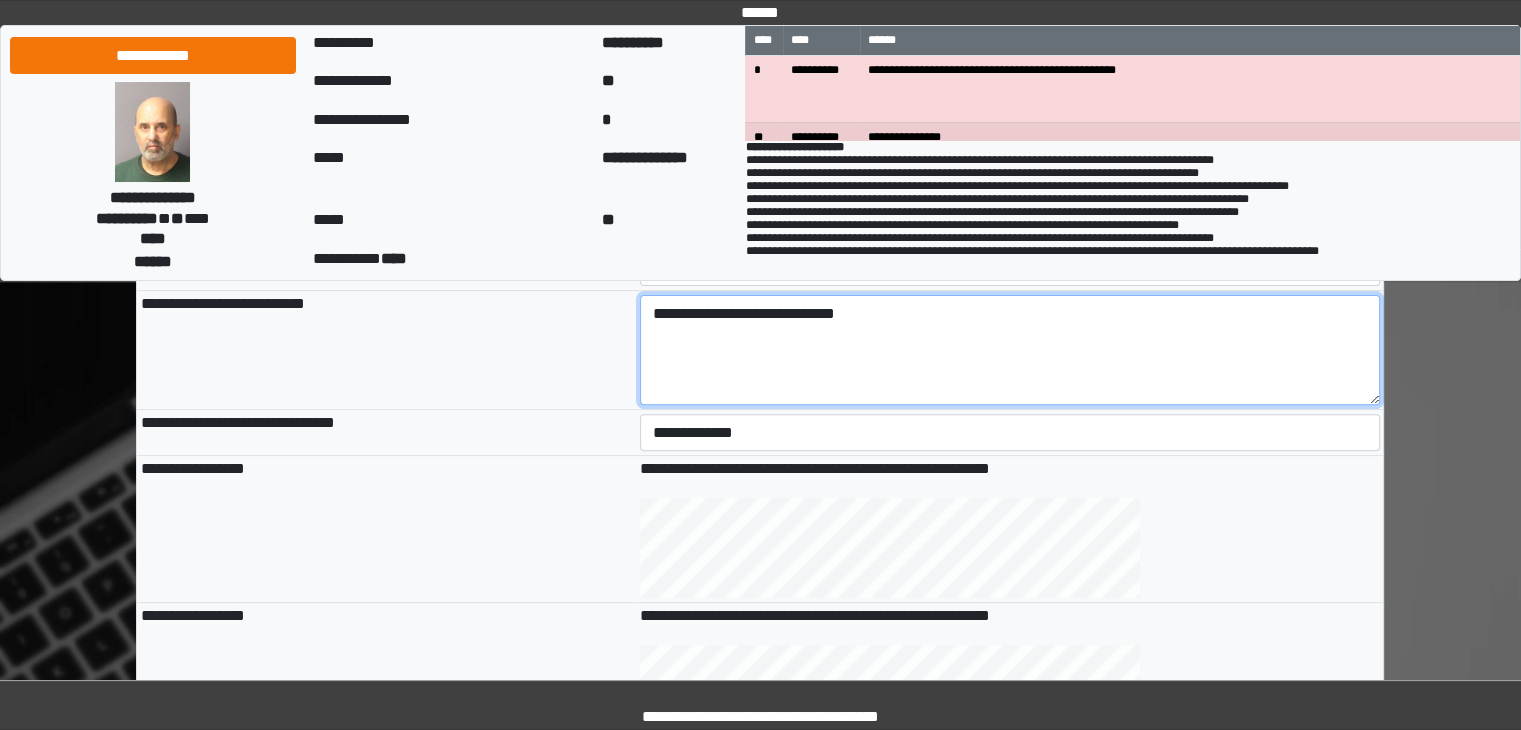 type on "**********" 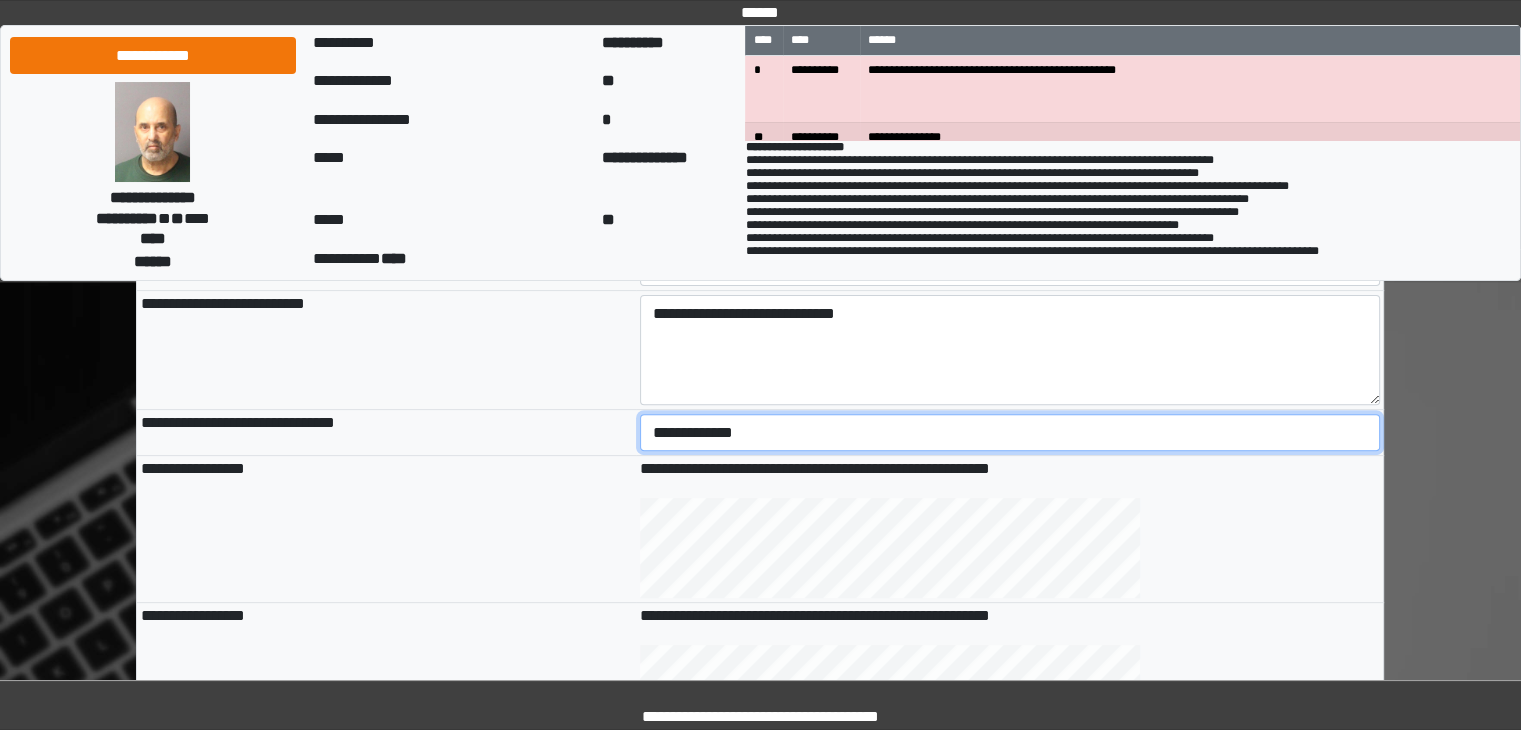 click on "**********" at bounding box center [1010, 433] 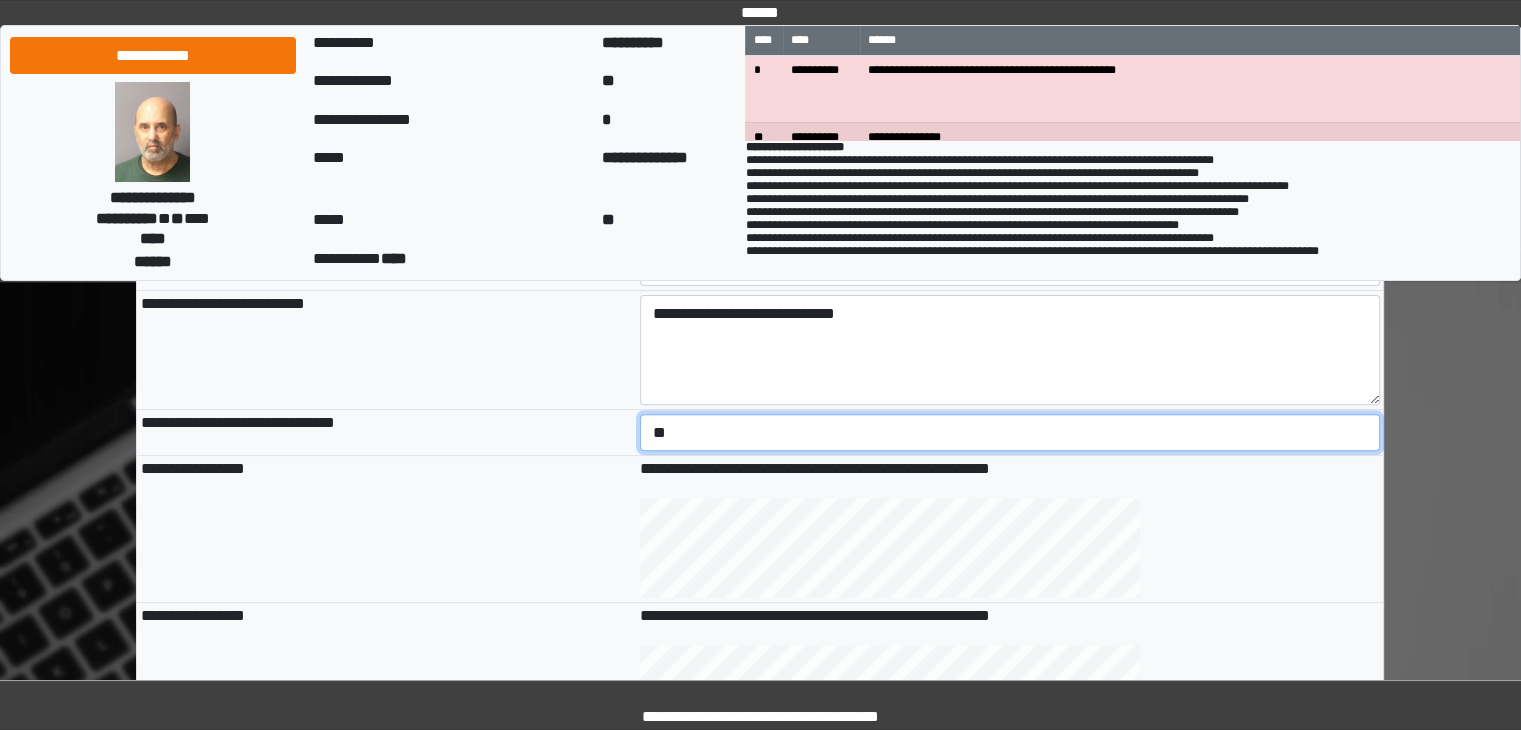 click on "**********" at bounding box center [1010, 433] 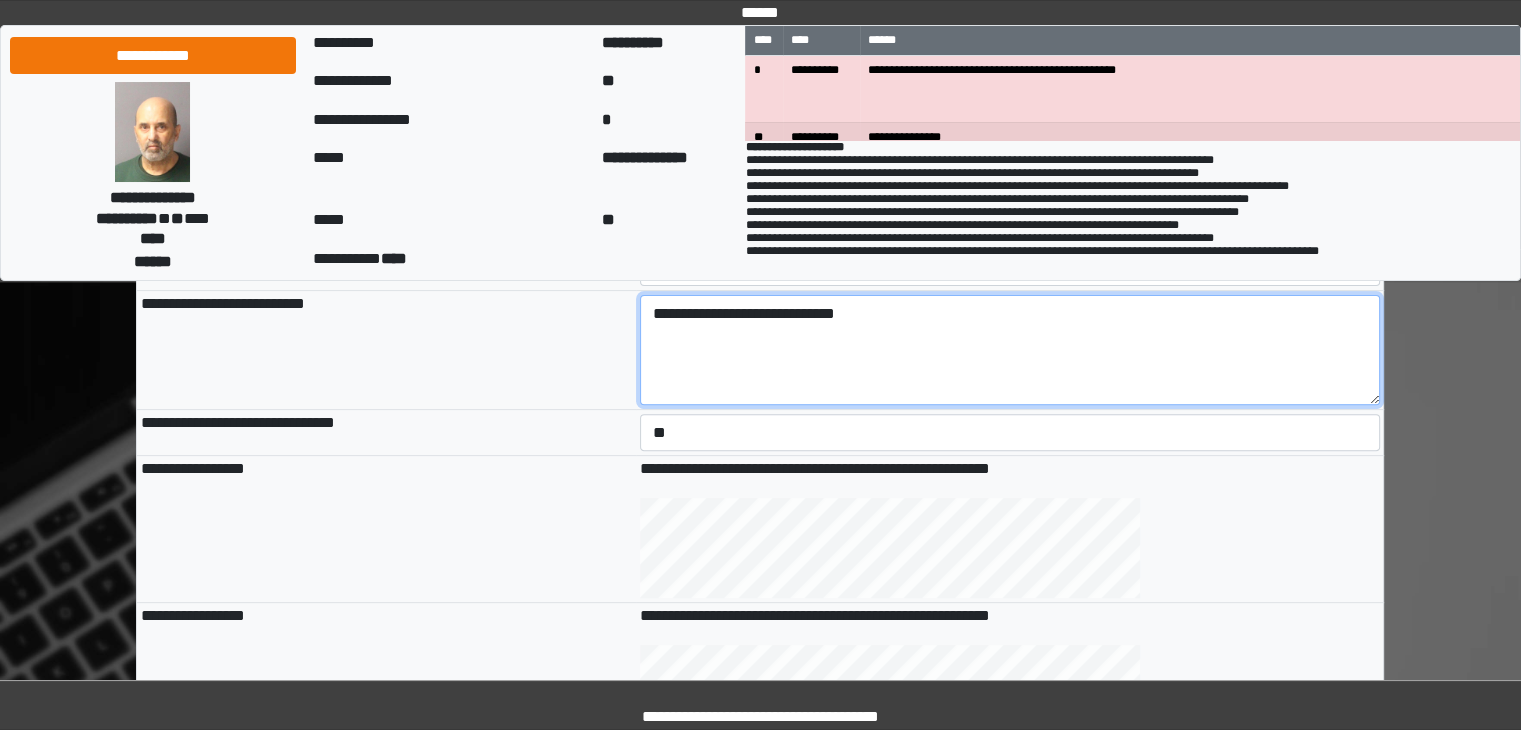 click on "**********" at bounding box center (1010, 350) 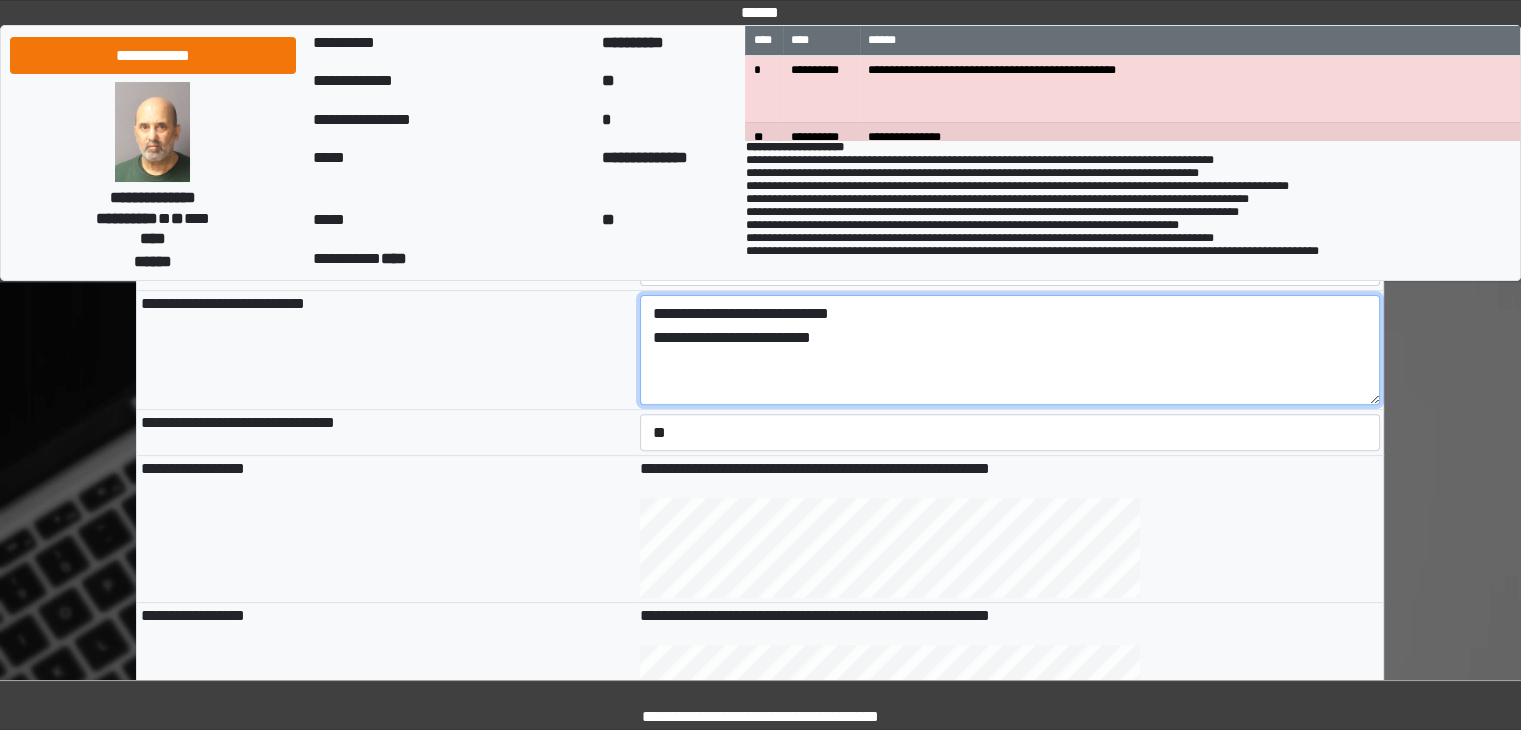 click on "**********" at bounding box center (1010, 350) 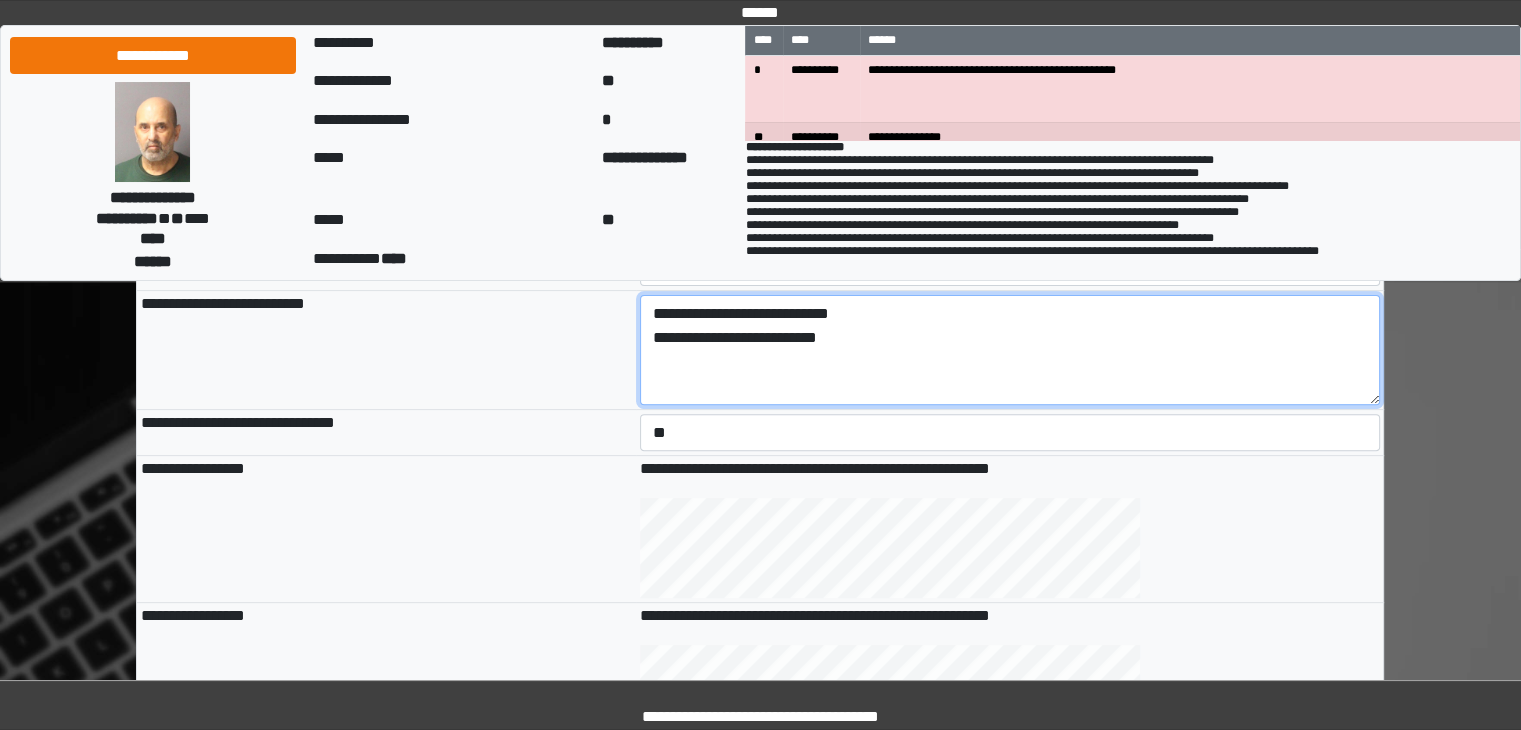 click on "**********" at bounding box center [1010, 350] 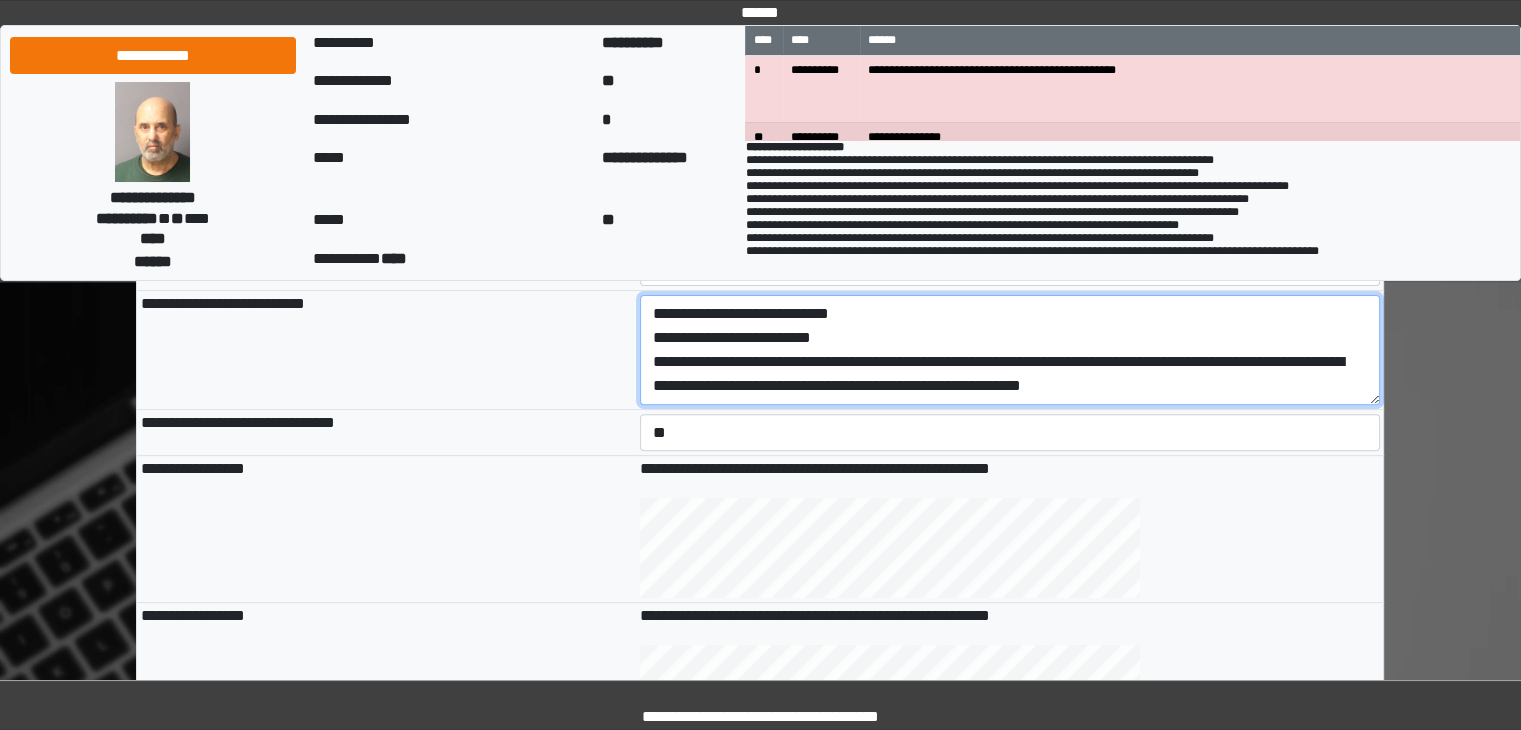 click on "**********" at bounding box center (1010, 350) 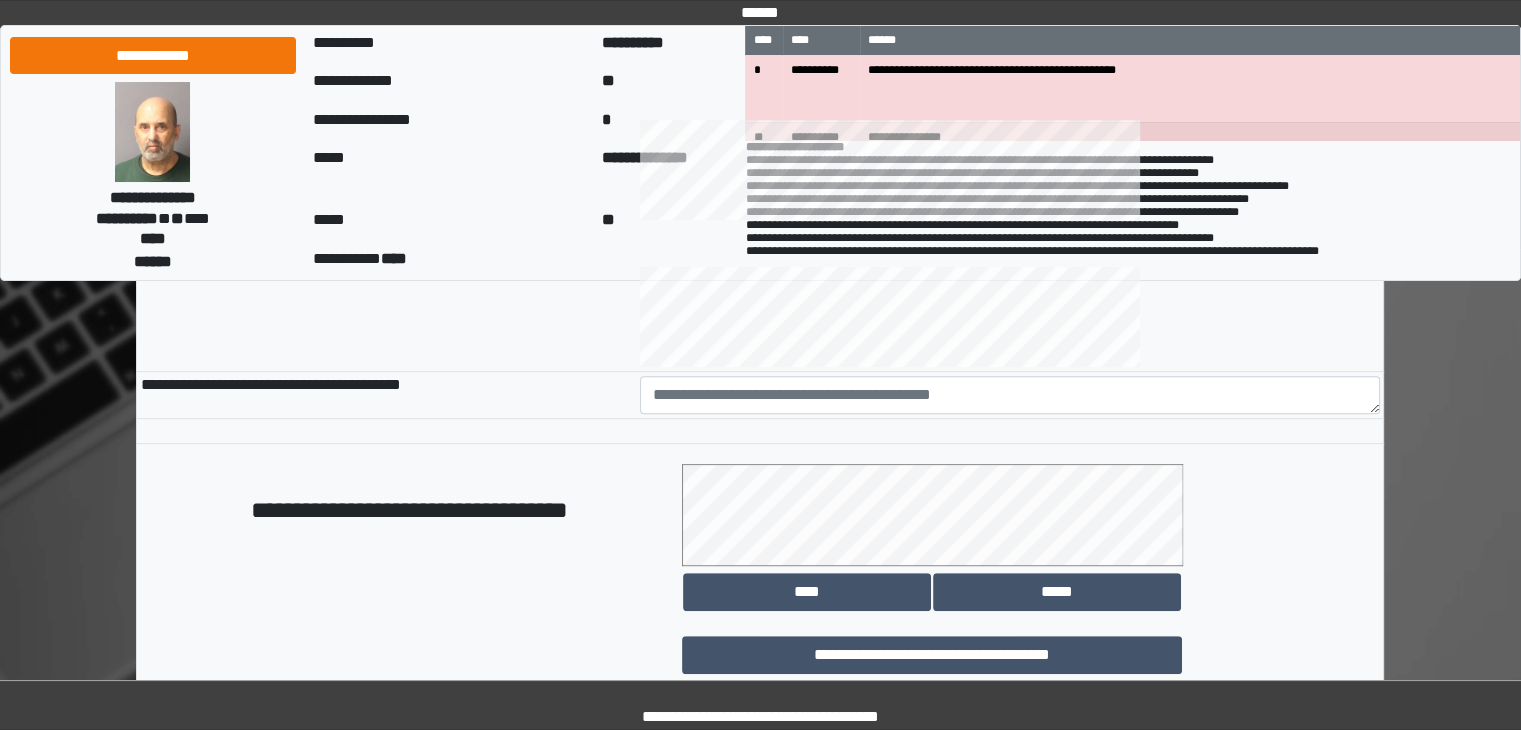 scroll, scrollTop: 947, scrollLeft: 0, axis: vertical 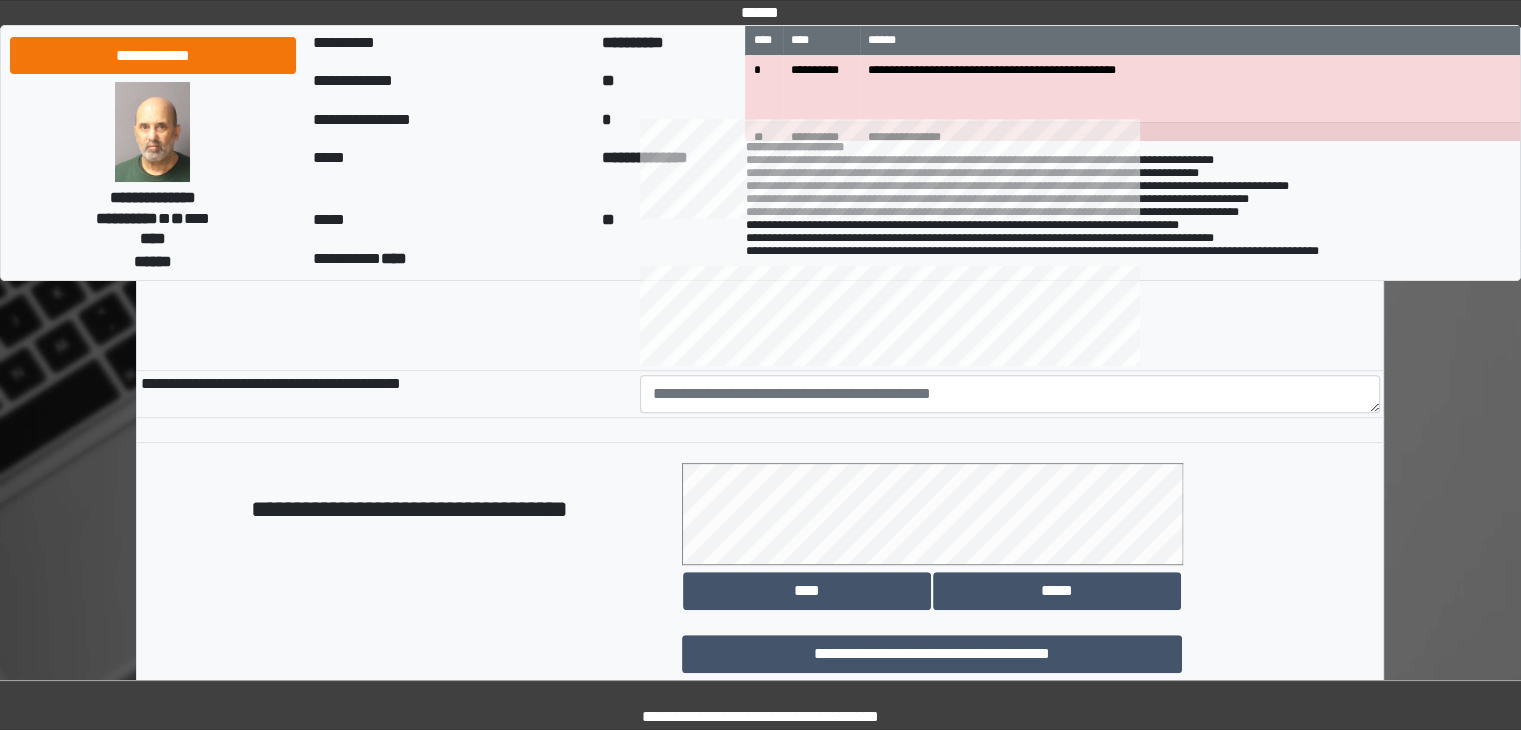type on "**********" 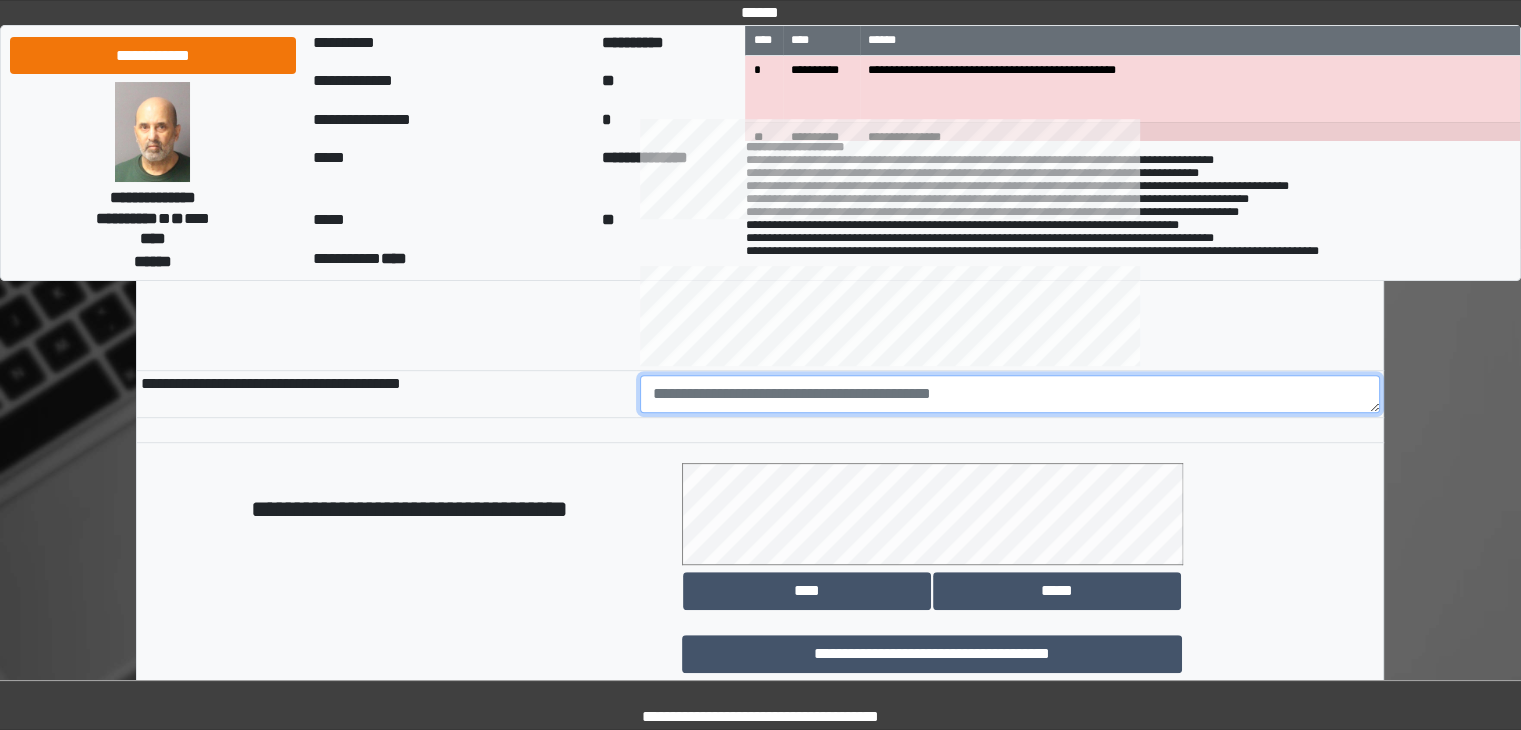 click at bounding box center [1010, 394] 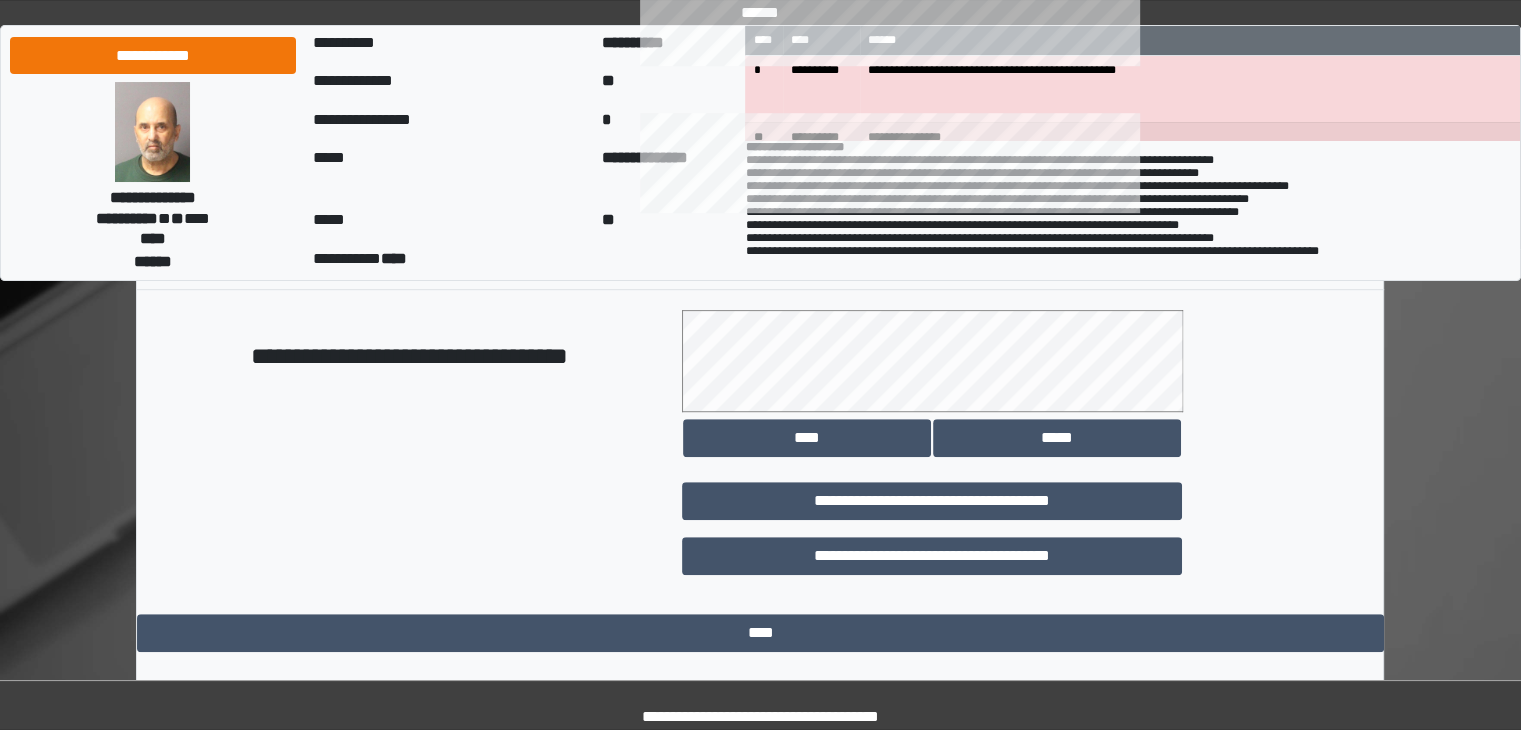scroll, scrollTop: 1111, scrollLeft: 0, axis: vertical 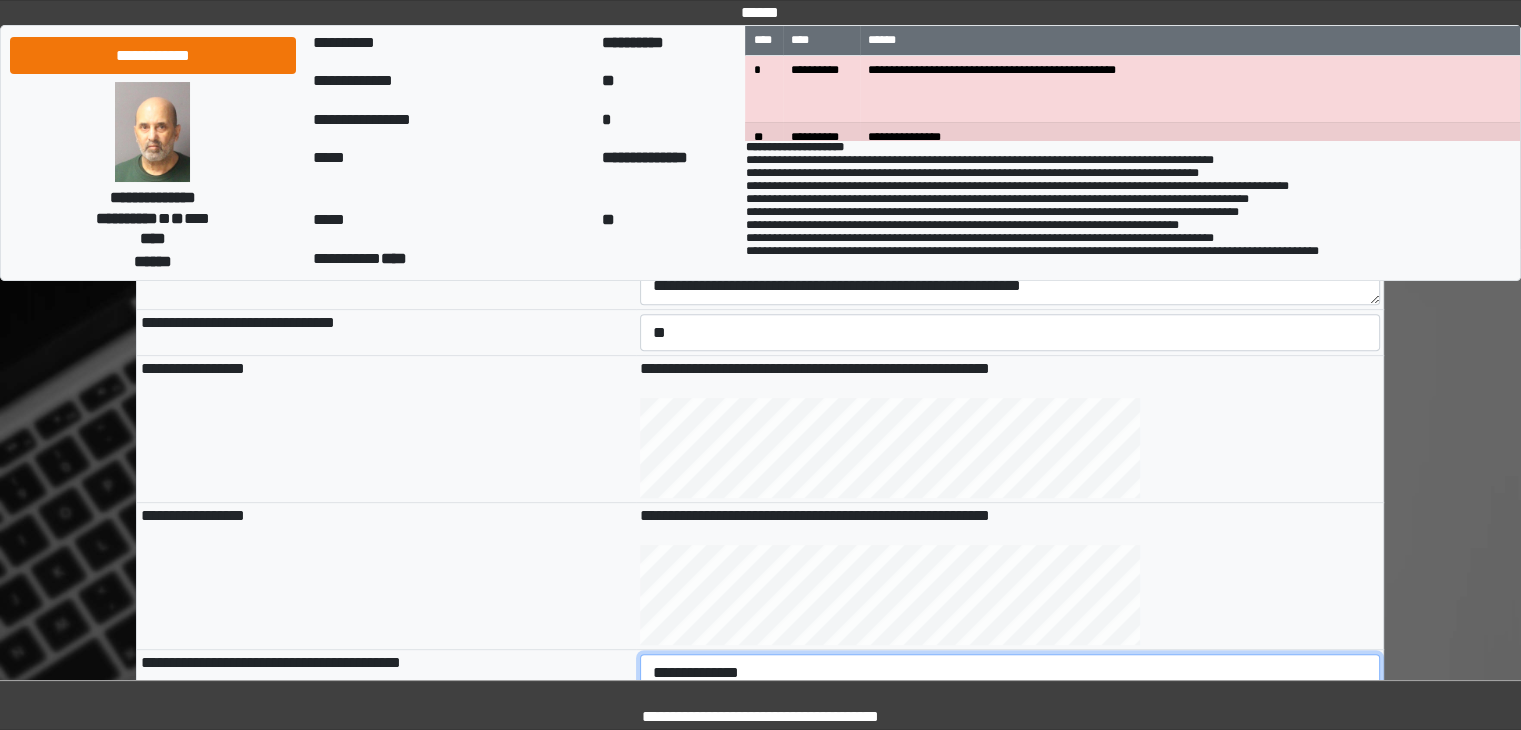 type on "**********" 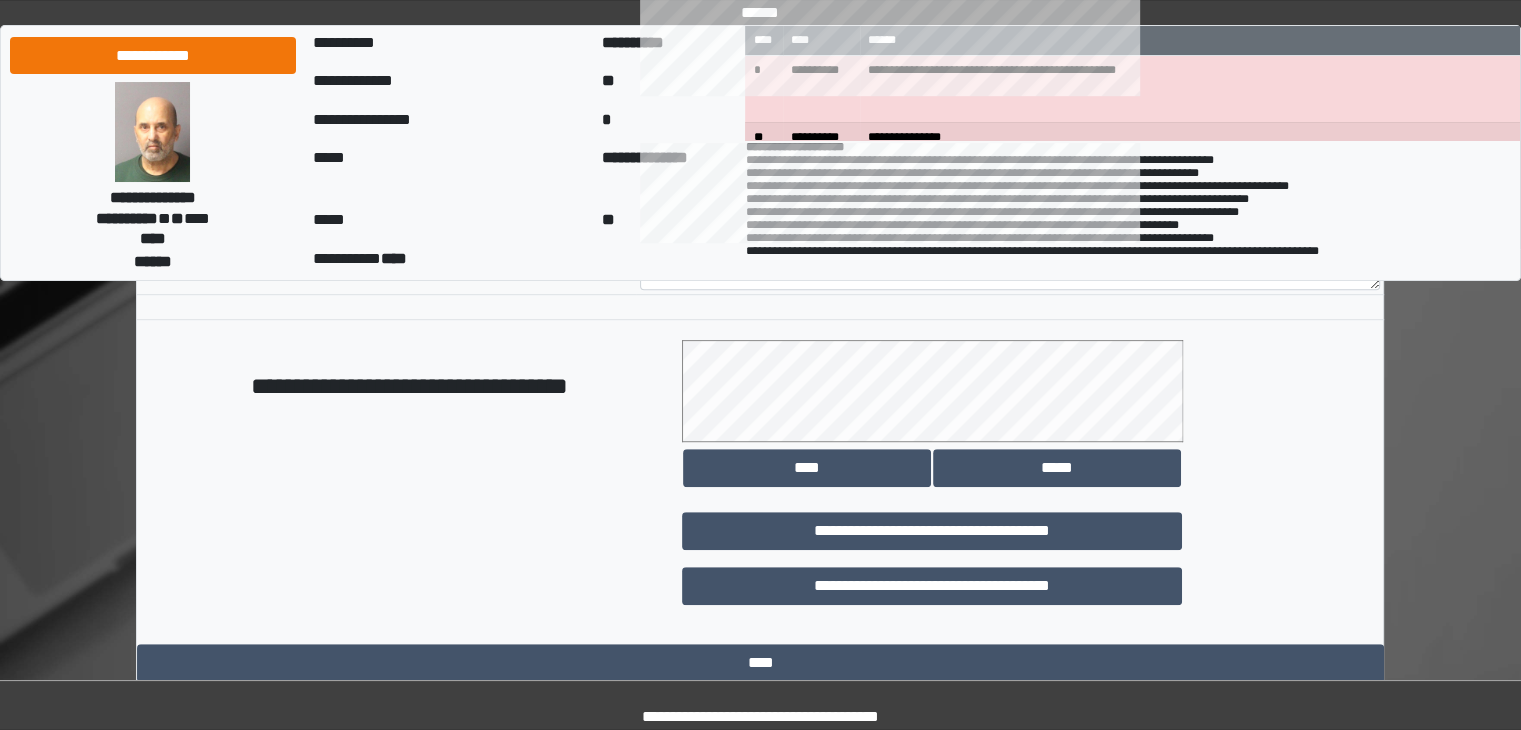 scroll, scrollTop: 1092, scrollLeft: 0, axis: vertical 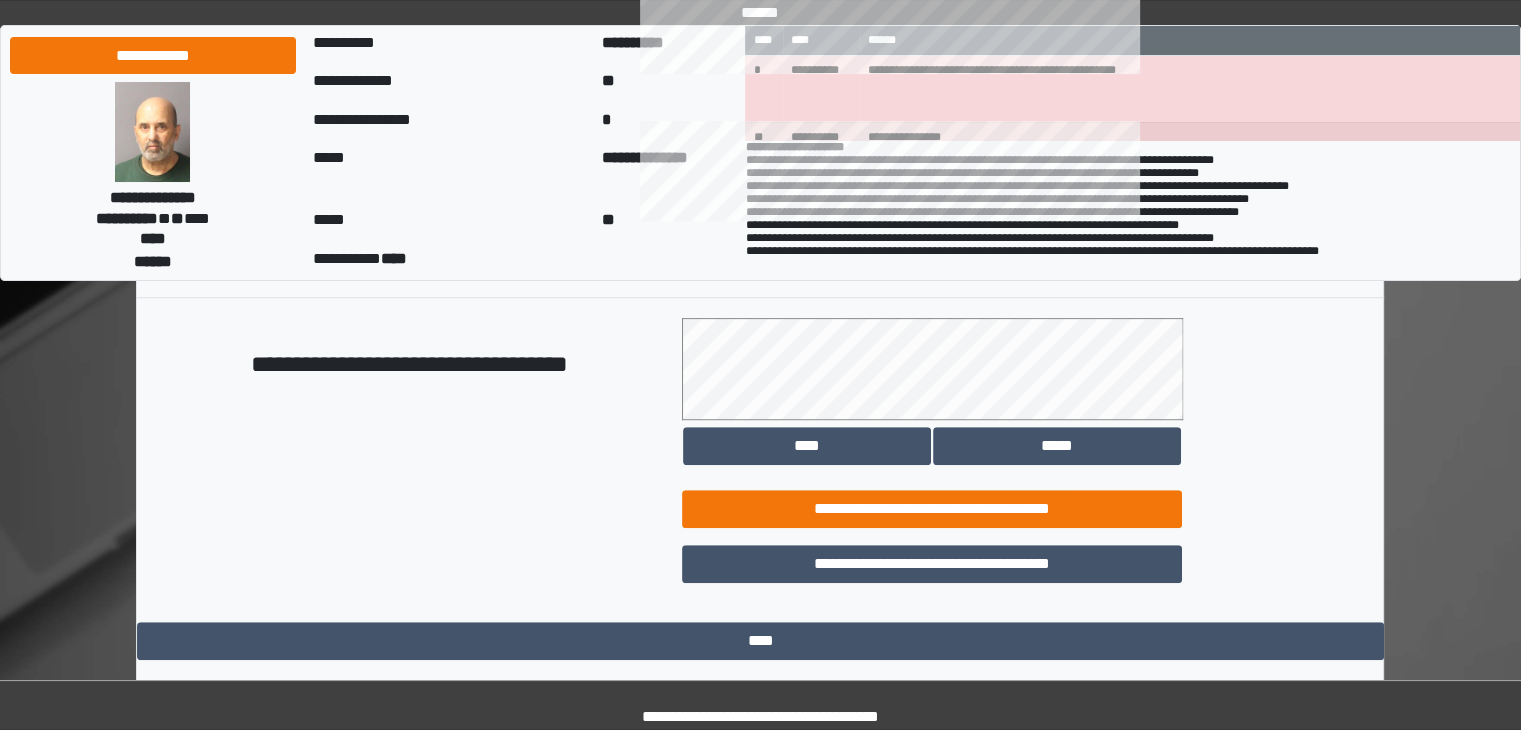 click on "**********" at bounding box center [932, 509] 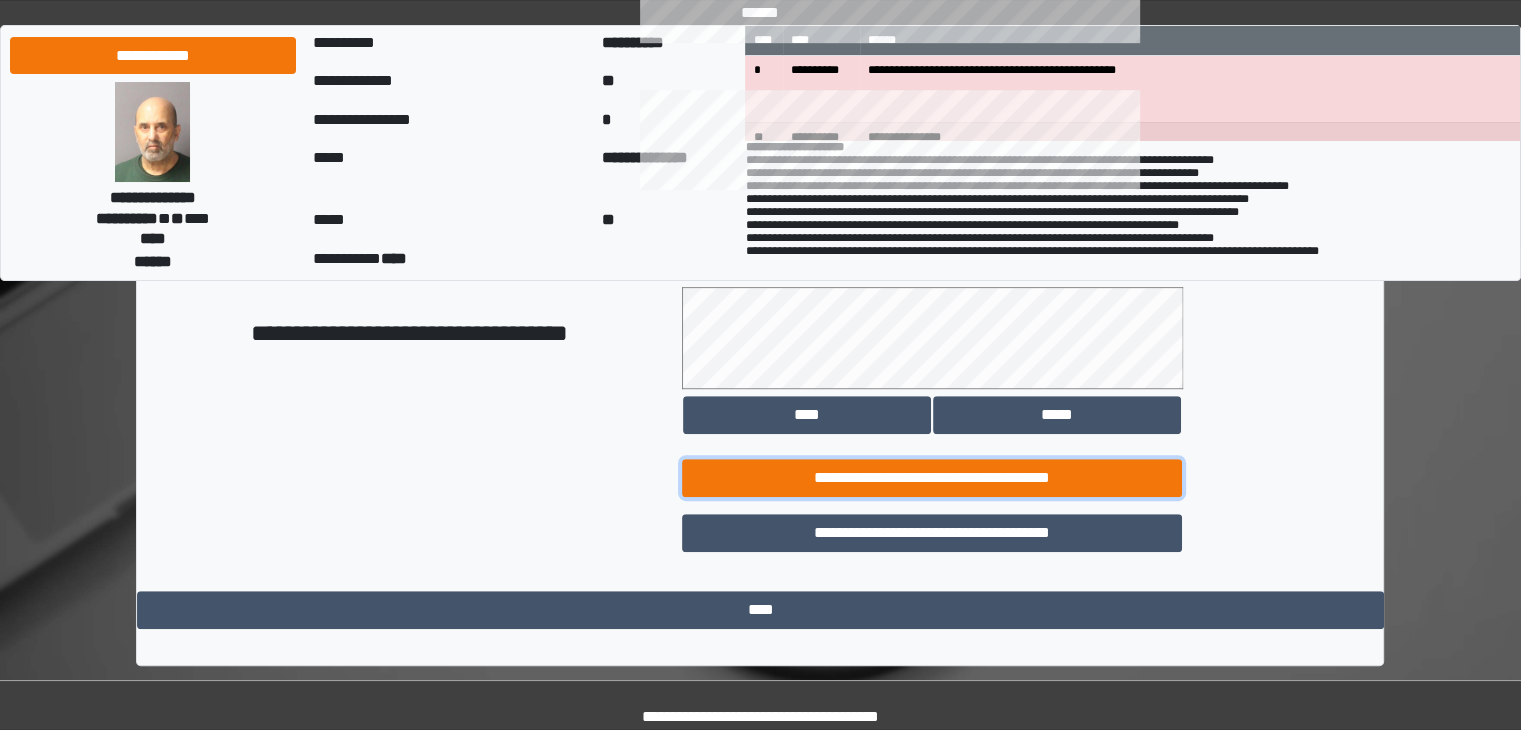 scroll, scrollTop: 1121, scrollLeft: 0, axis: vertical 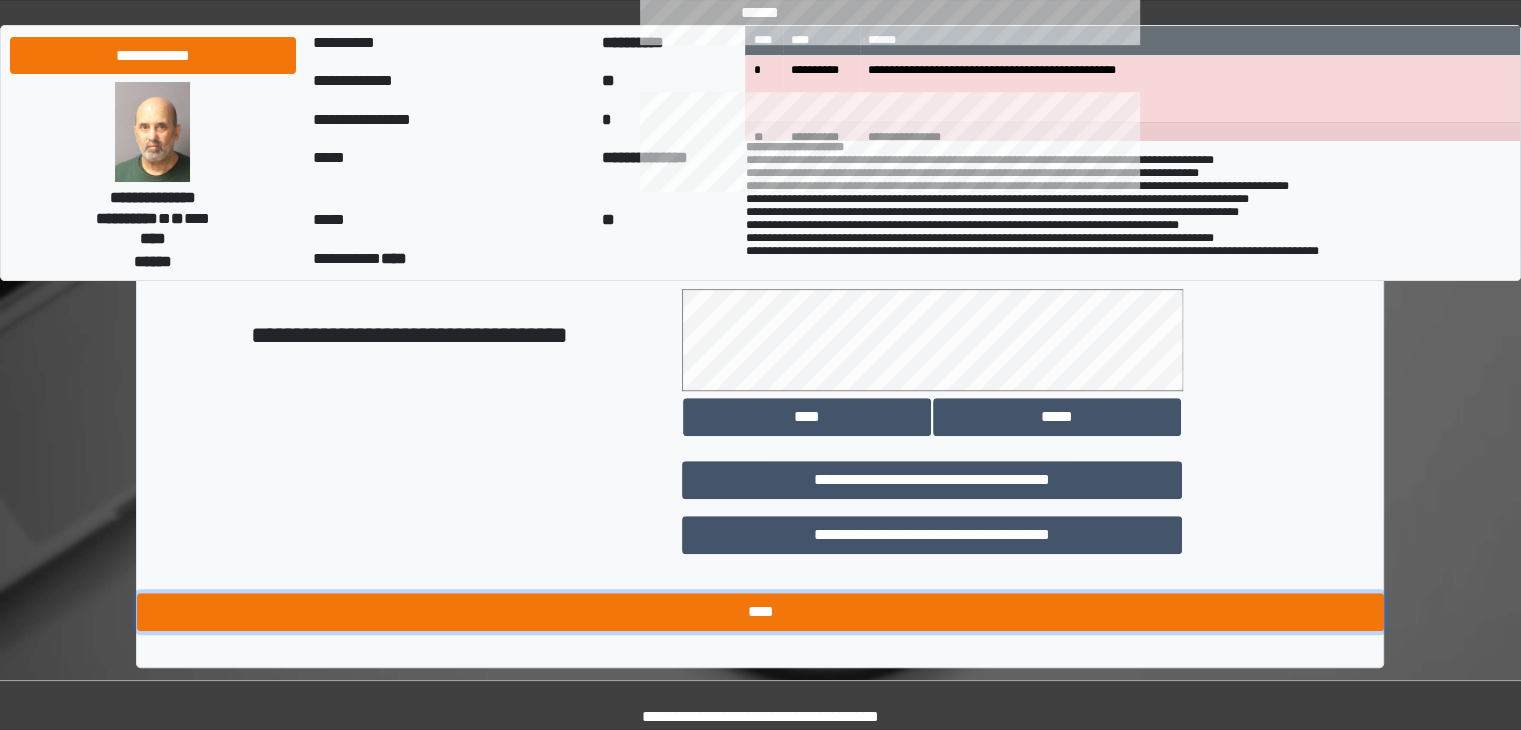 click on "****" at bounding box center (760, 612) 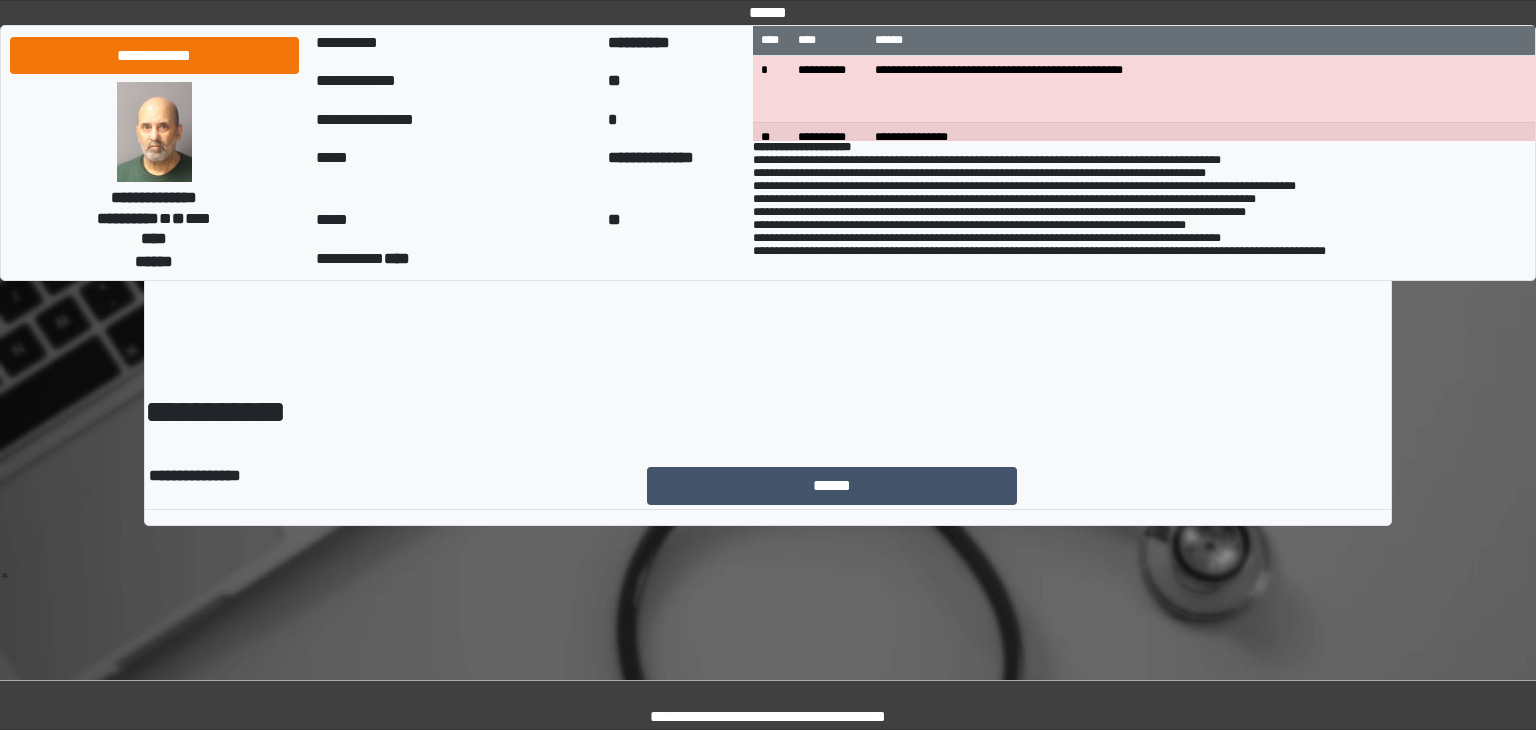 scroll, scrollTop: 0, scrollLeft: 0, axis: both 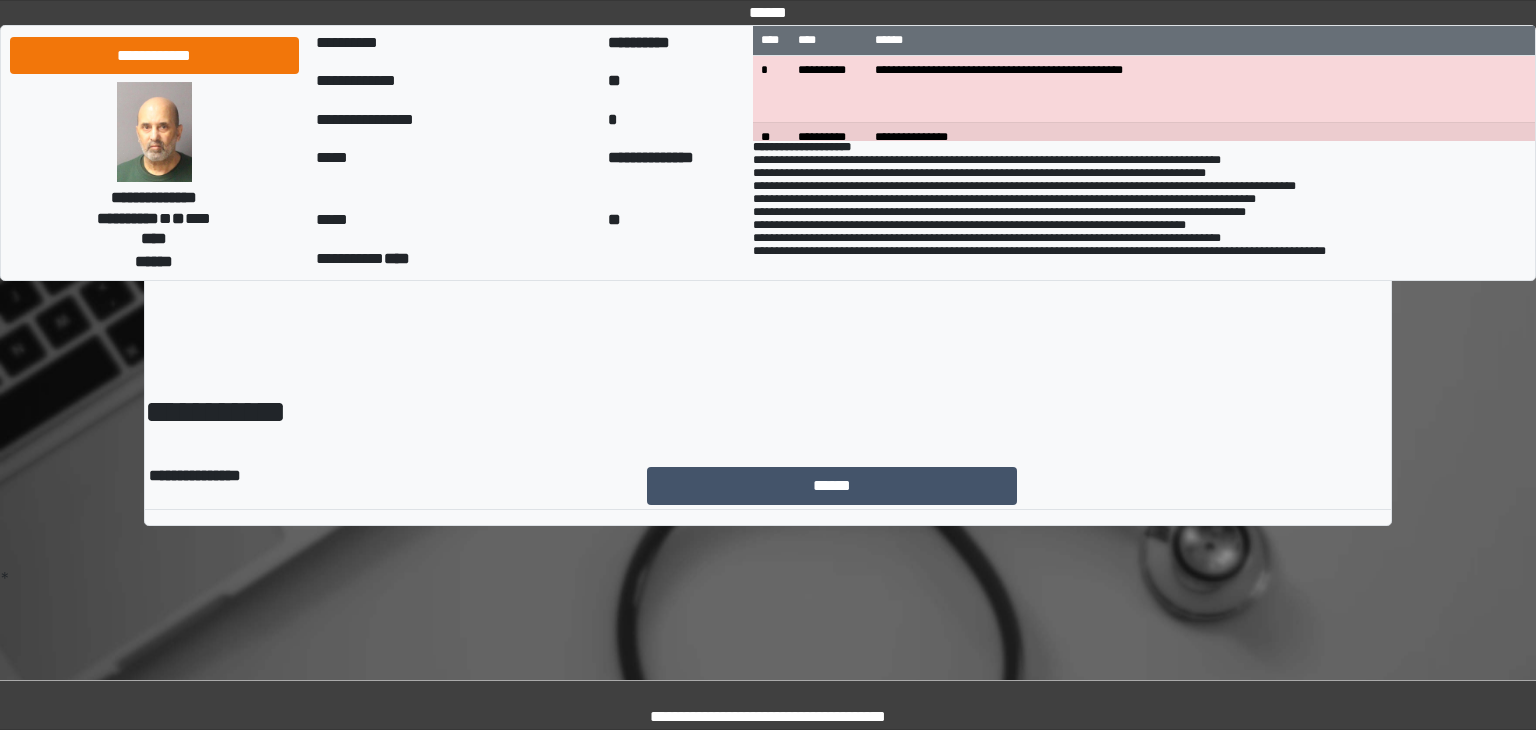 click on "******" at bounding box center [832, 486] 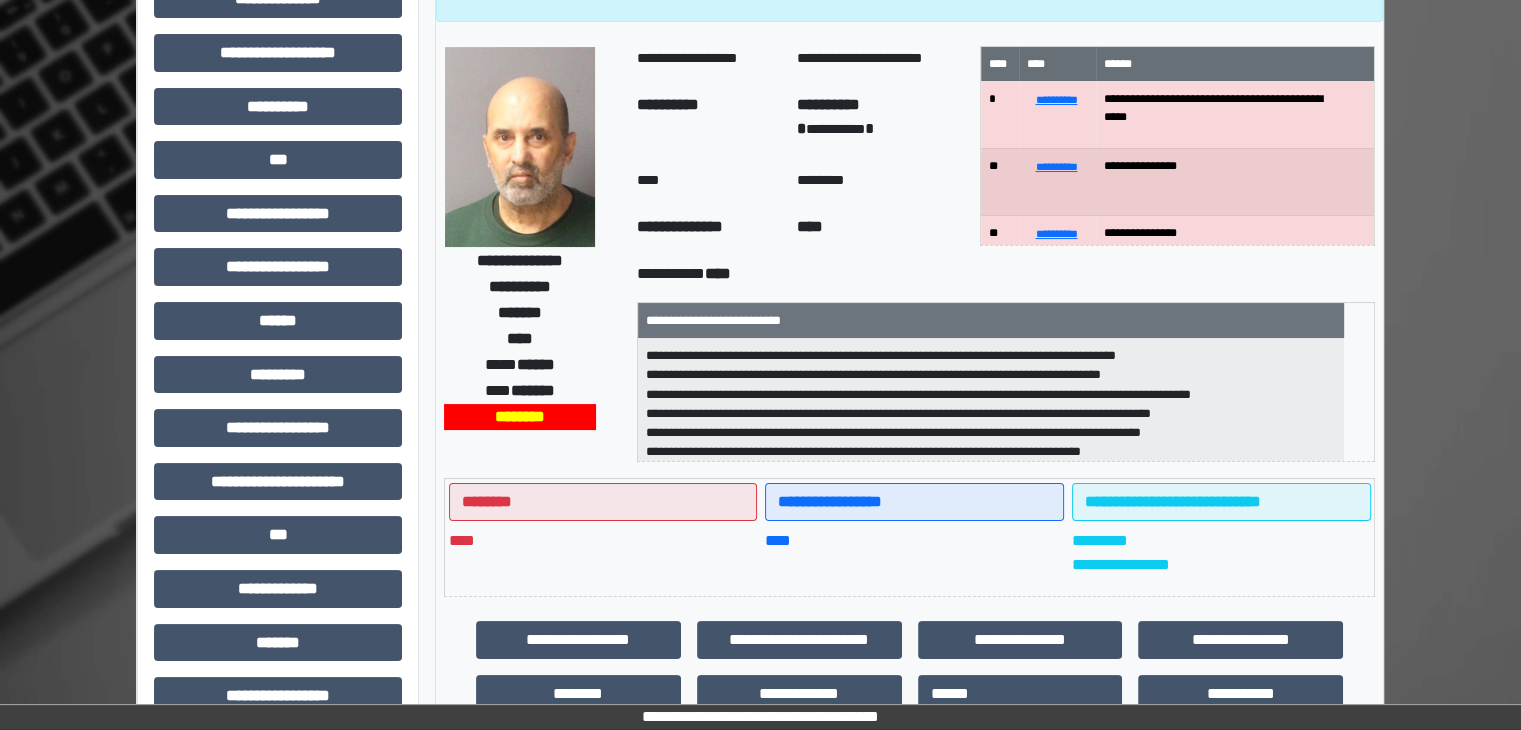 scroll, scrollTop: 0, scrollLeft: 0, axis: both 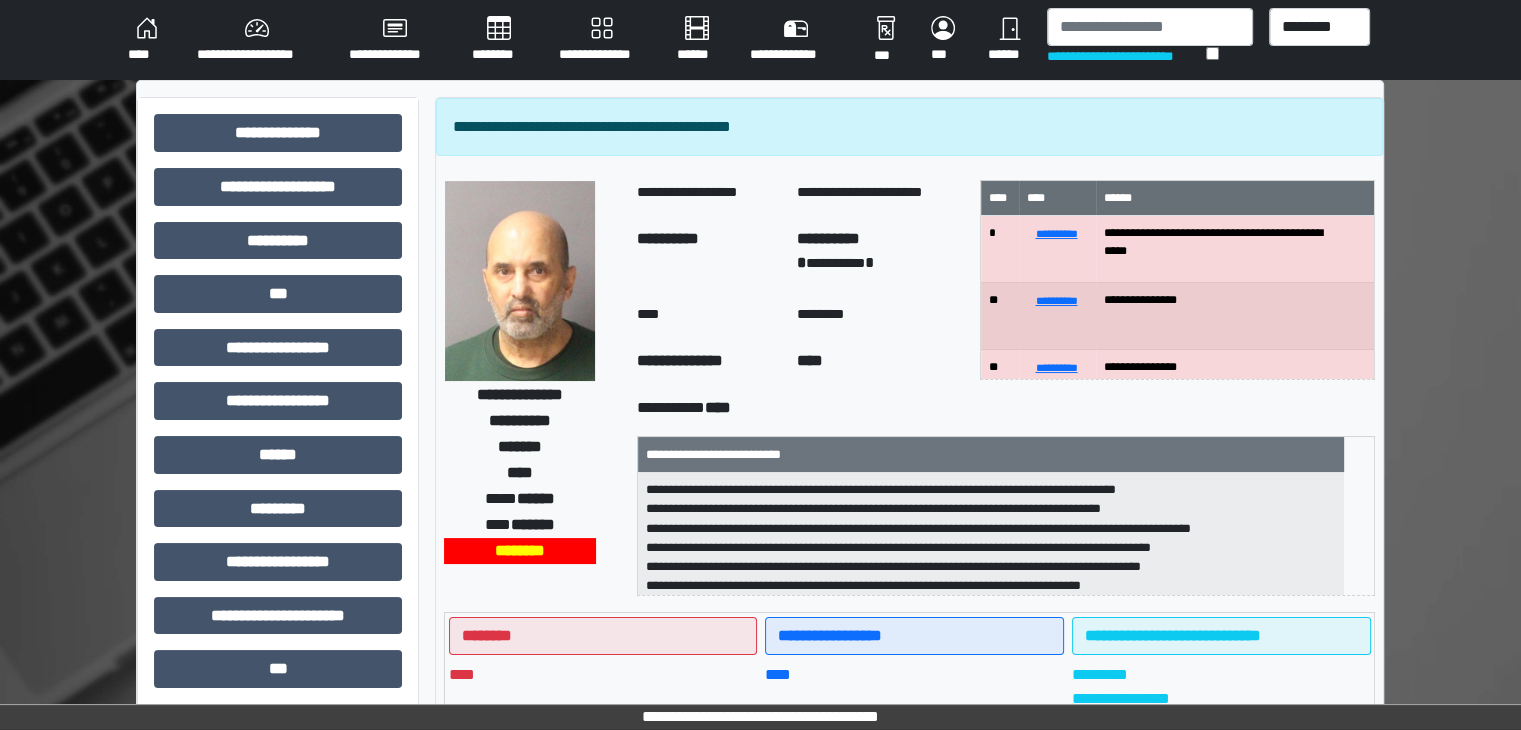 click on "**********" at bounding box center (760, 623) 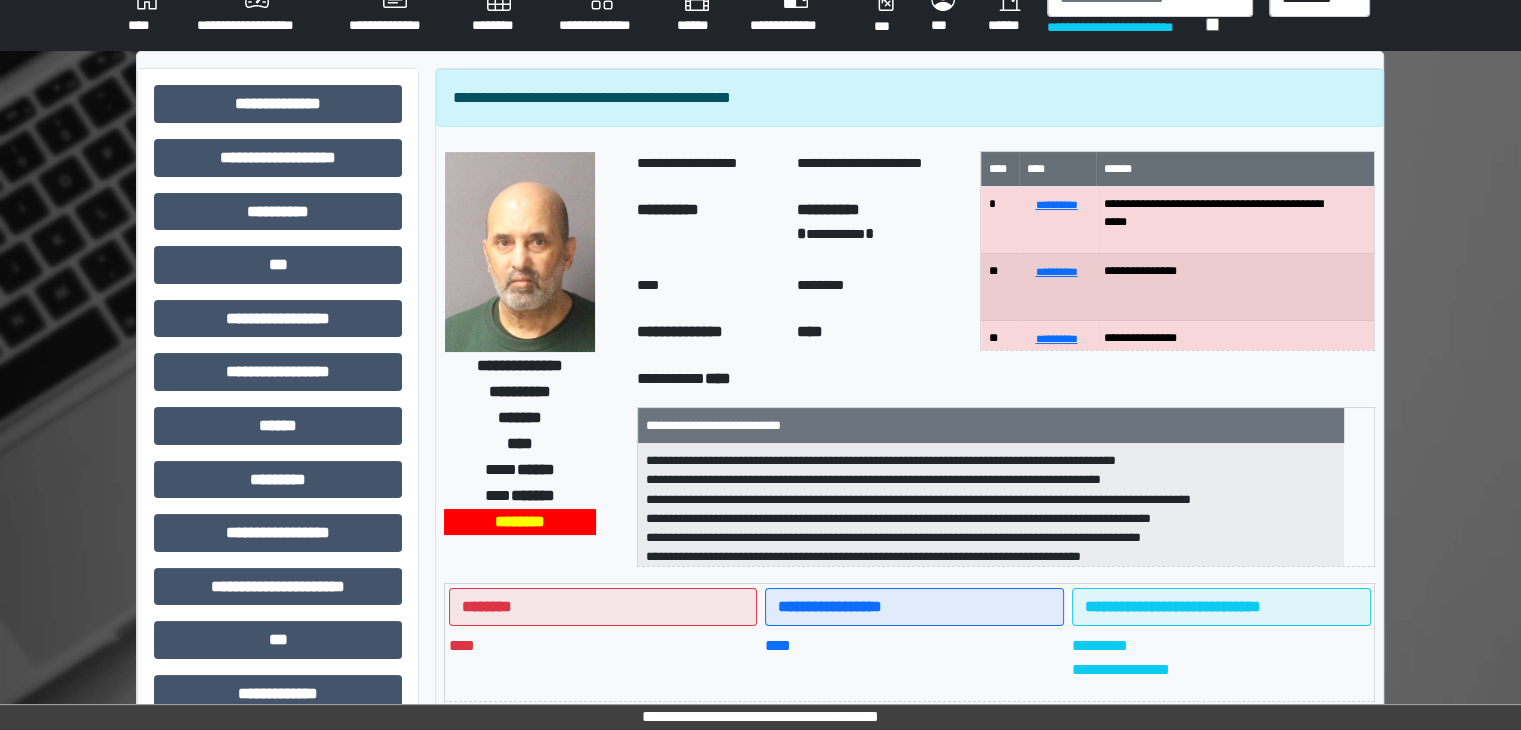 scroll, scrollTop: 0, scrollLeft: 0, axis: both 